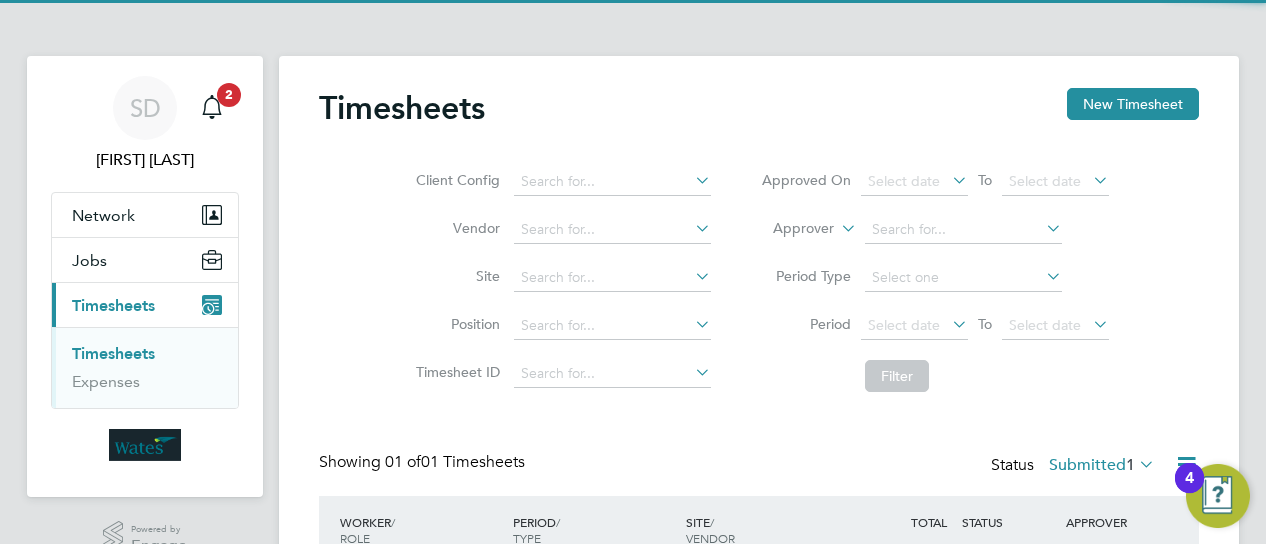 scroll, scrollTop: 0, scrollLeft: 0, axis: both 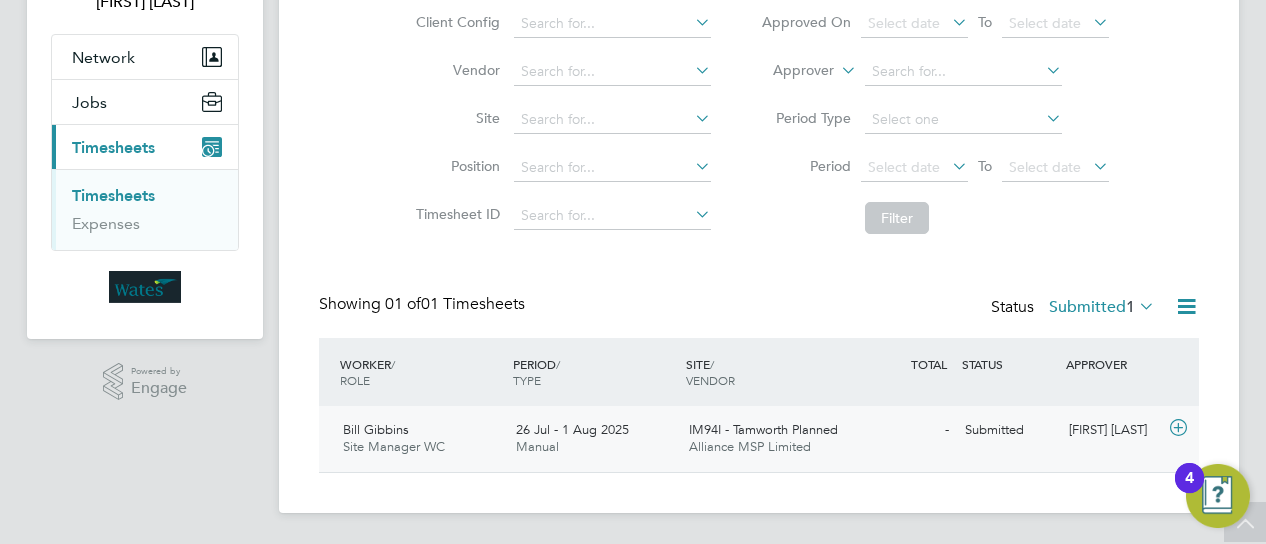 click on "- Submitted" 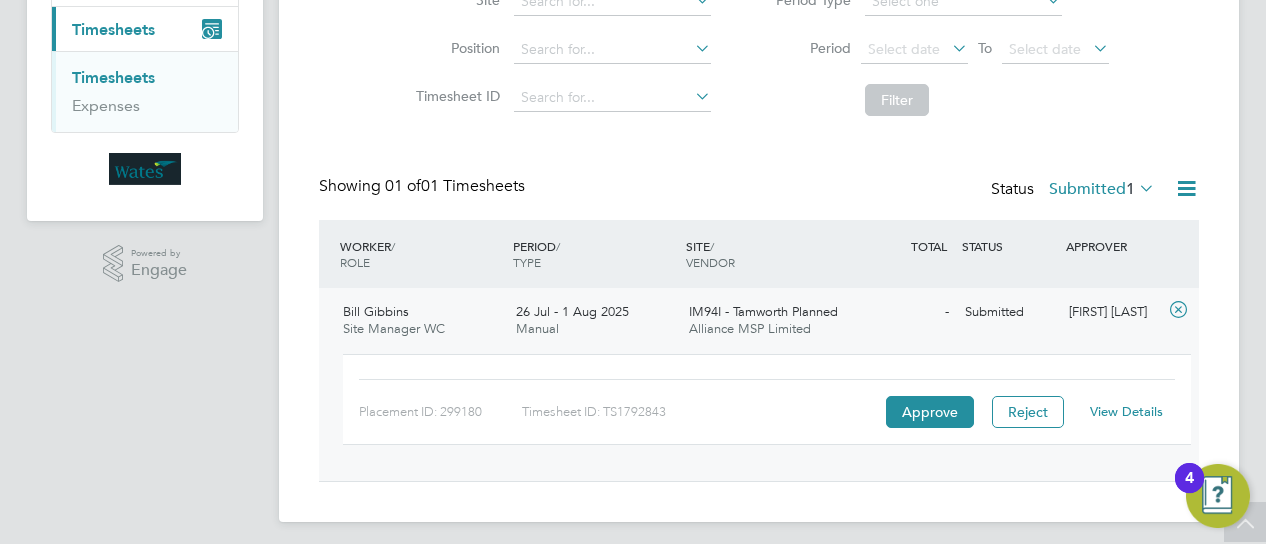 scroll, scrollTop: 284, scrollLeft: 0, axis: vertical 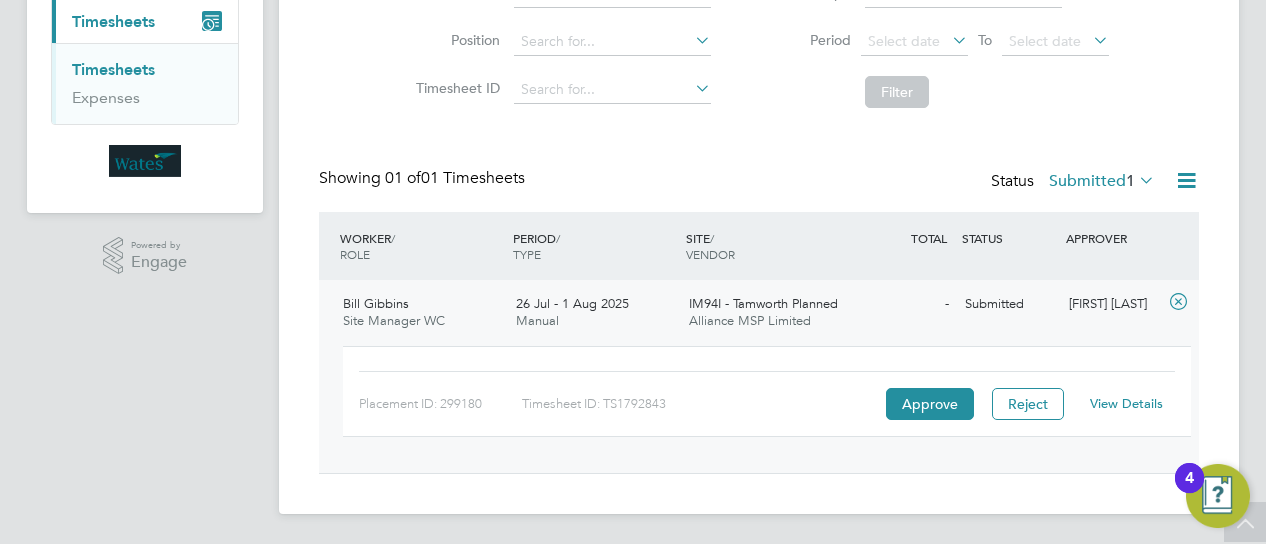 click on "View Details" 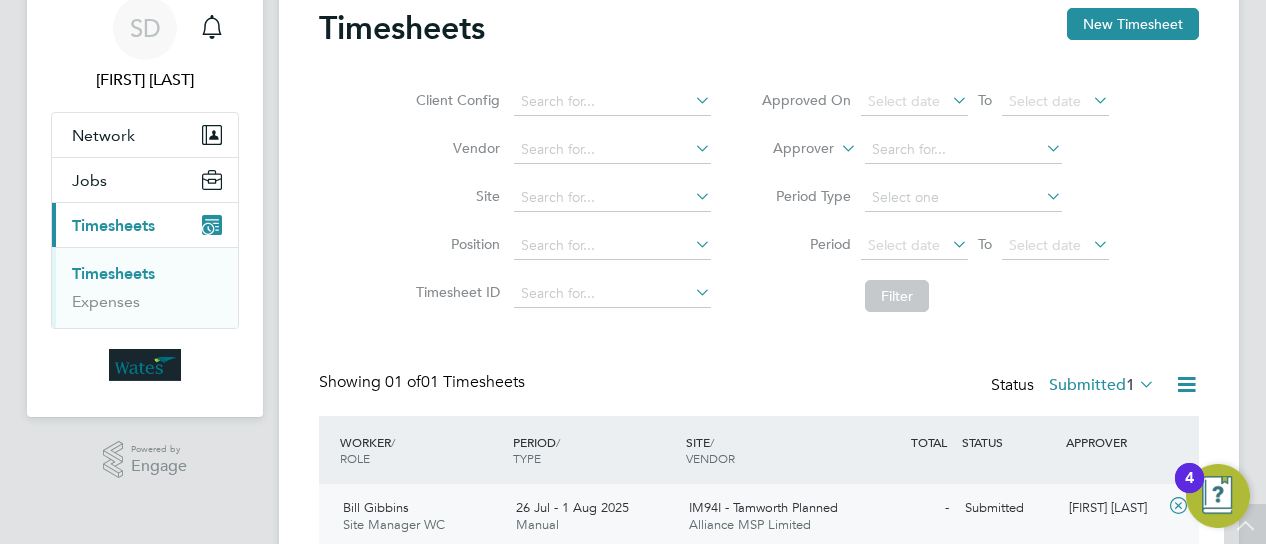 scroll, scrollTop: 0, scrollLeft: 0, axis: both 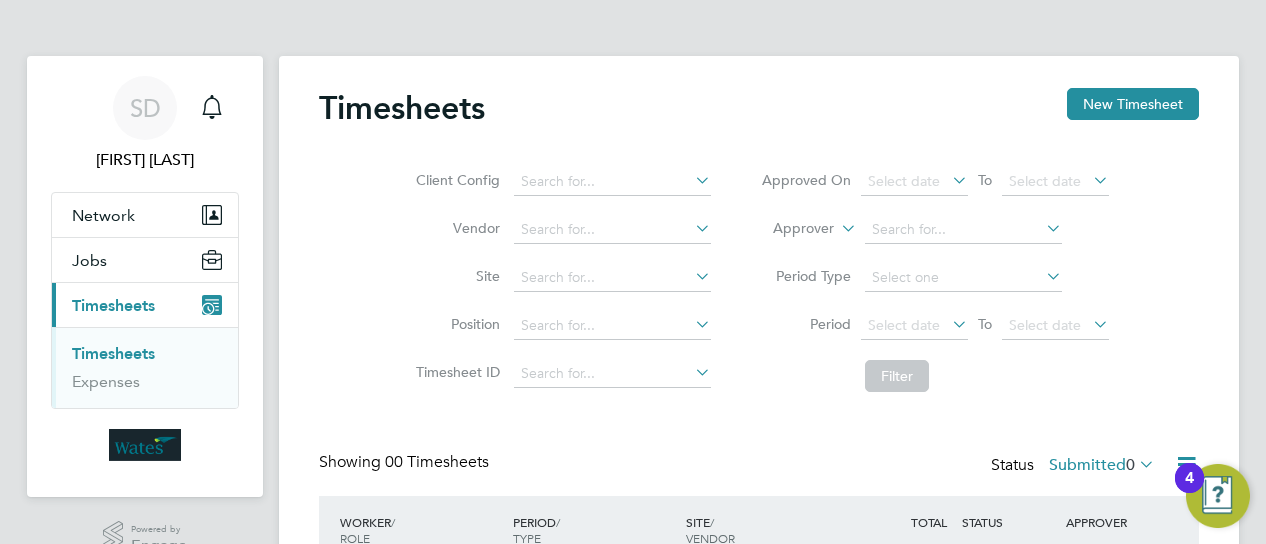 click on "Timesheets" at bounding box center (113, 353) 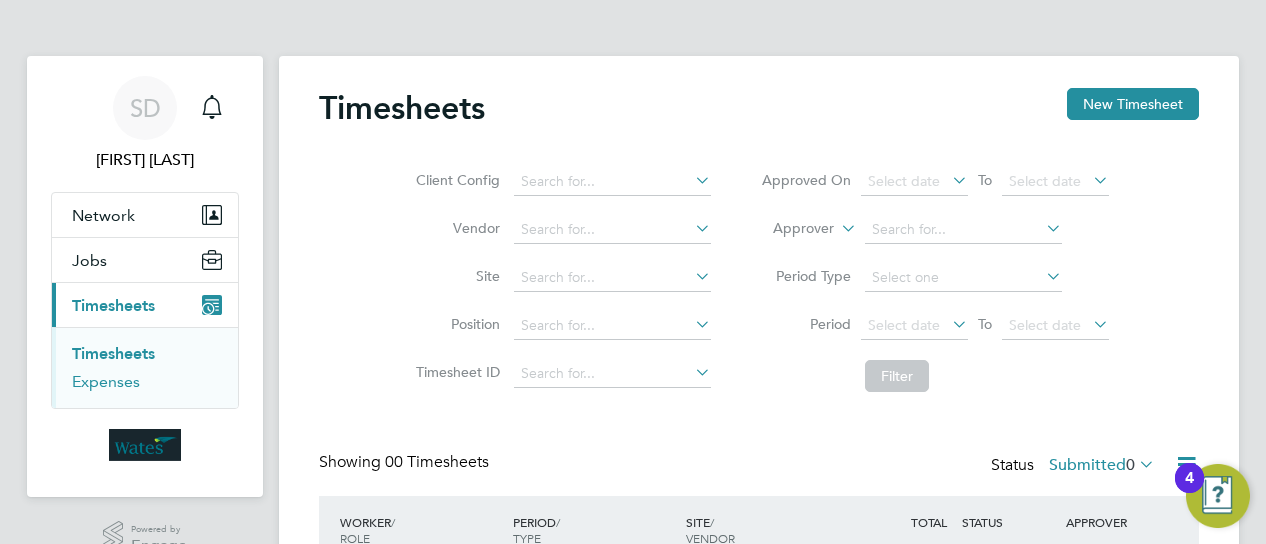 click on "Expenses" at bounding box center [106, 381] 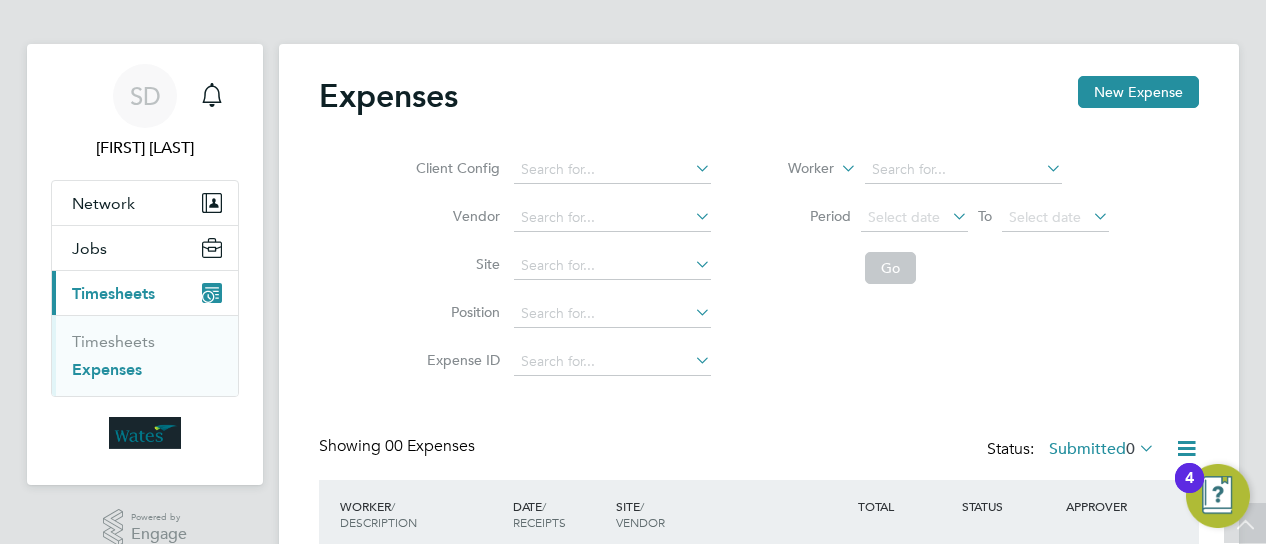 scroll, scrollTop: 0, scrollLeft: 0, axis: both 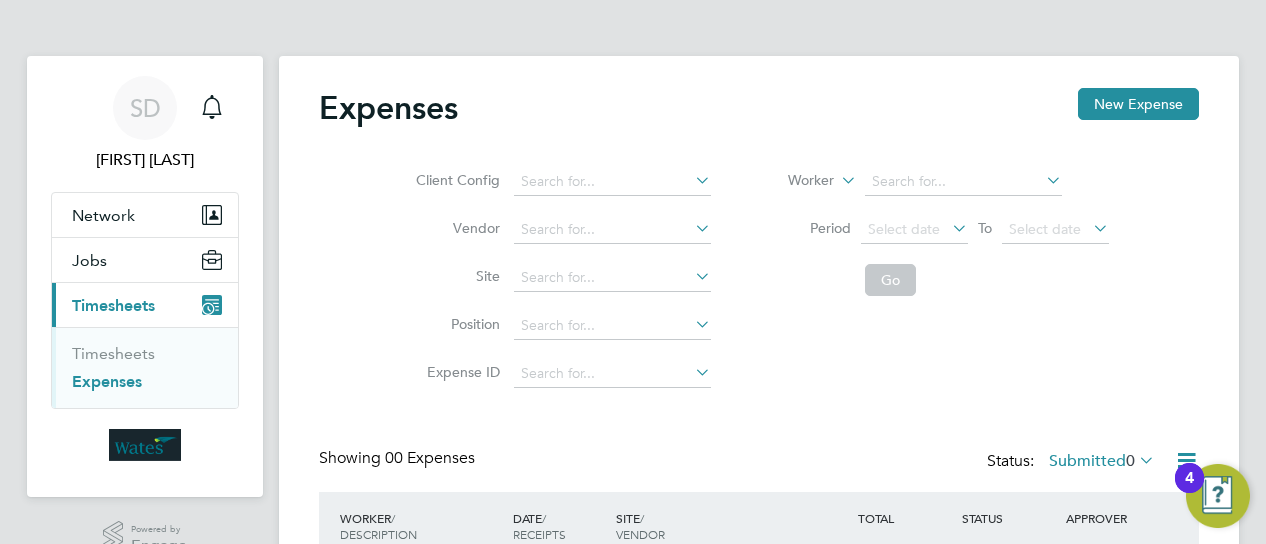 click on "Timesheets" at bounding box center [113, 305] 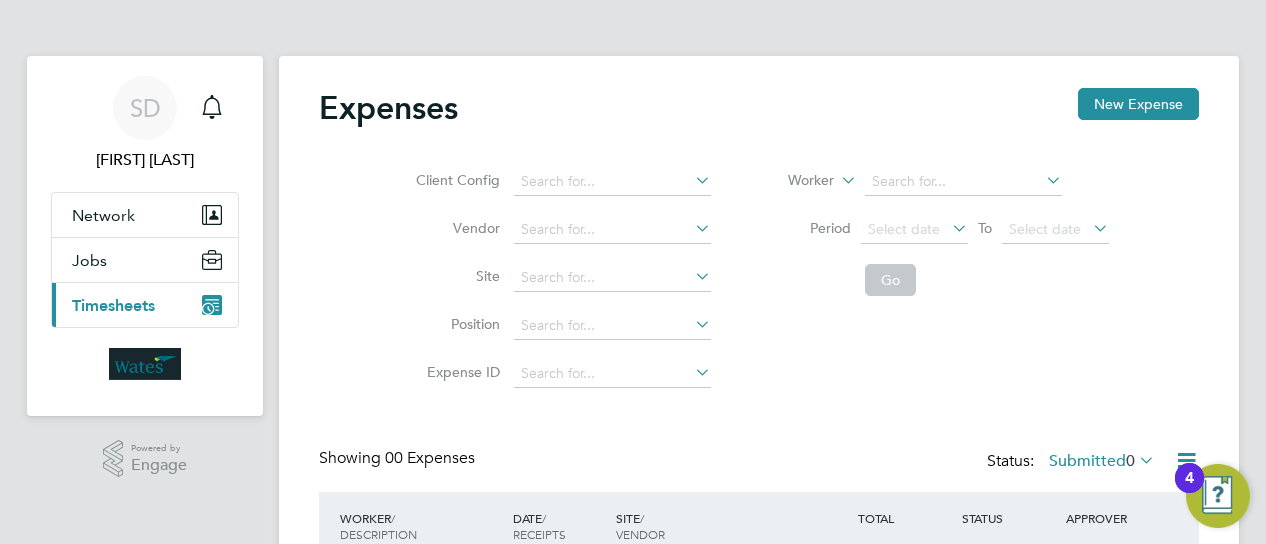 click on "Timesheets" at bounding box center (113, 305) 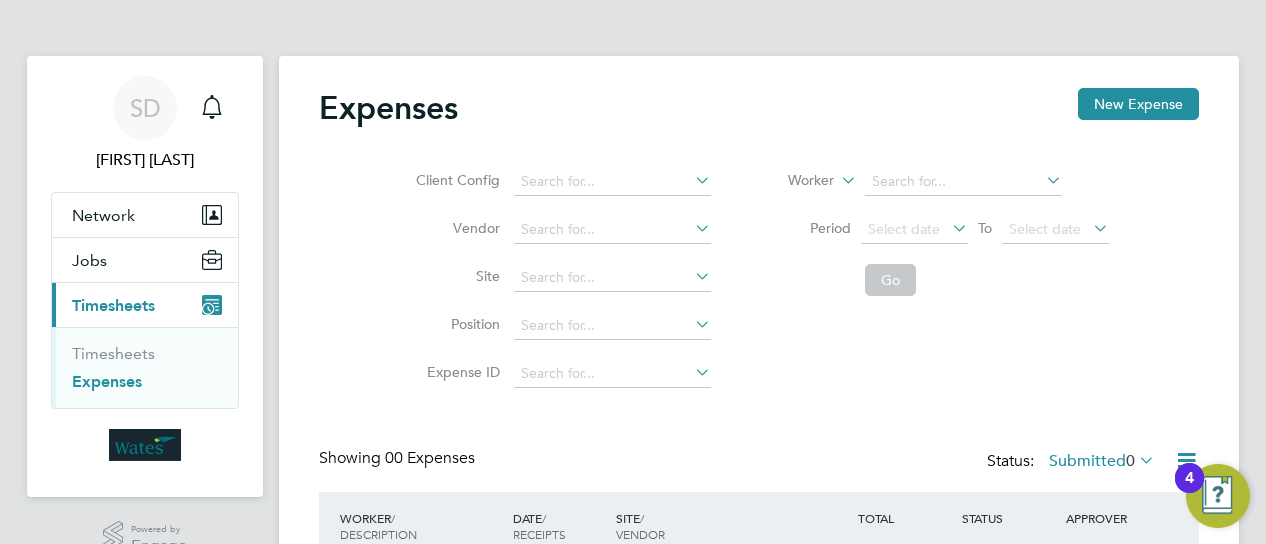 click on "Expenses" at bounding box center [107, 381] 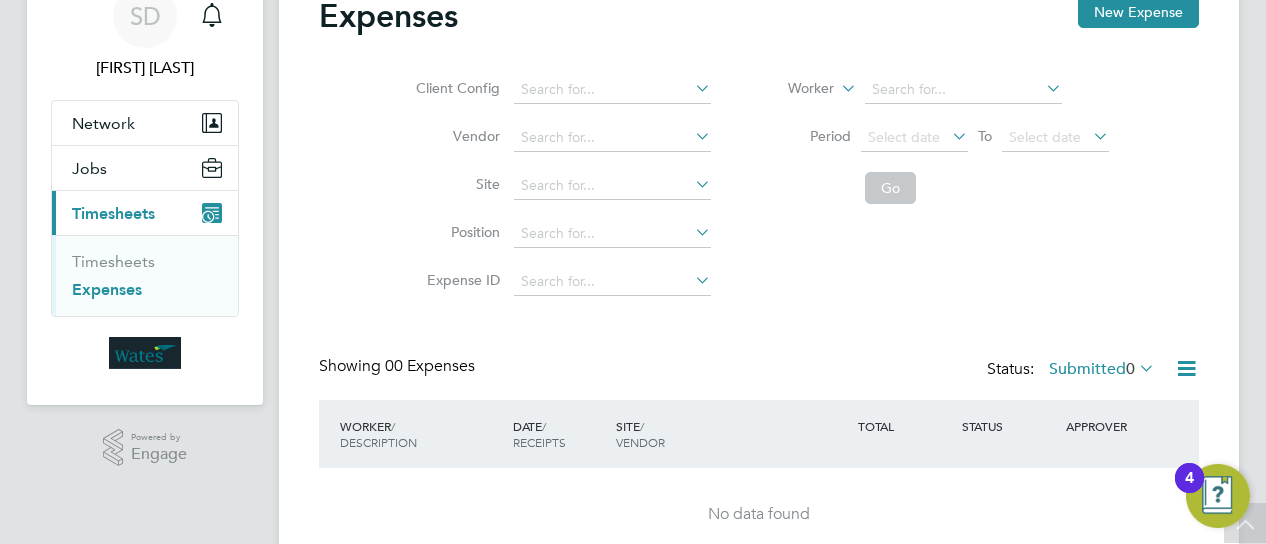 scroll, scrollTop: 0, scrollLeft: 0, axis: both 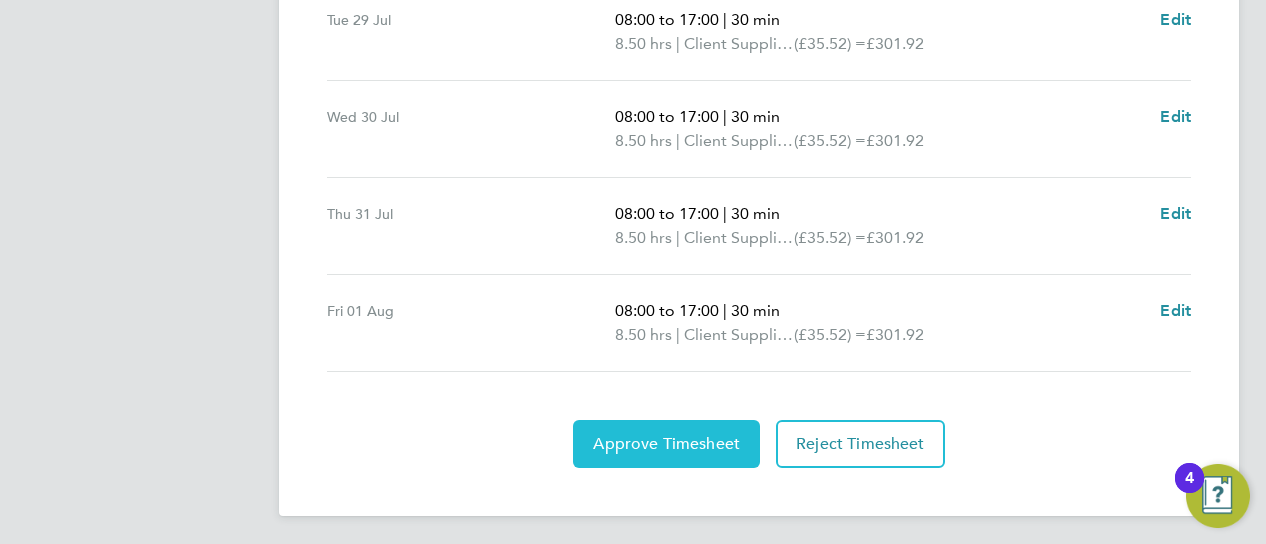 click on "Approve Timesheet" 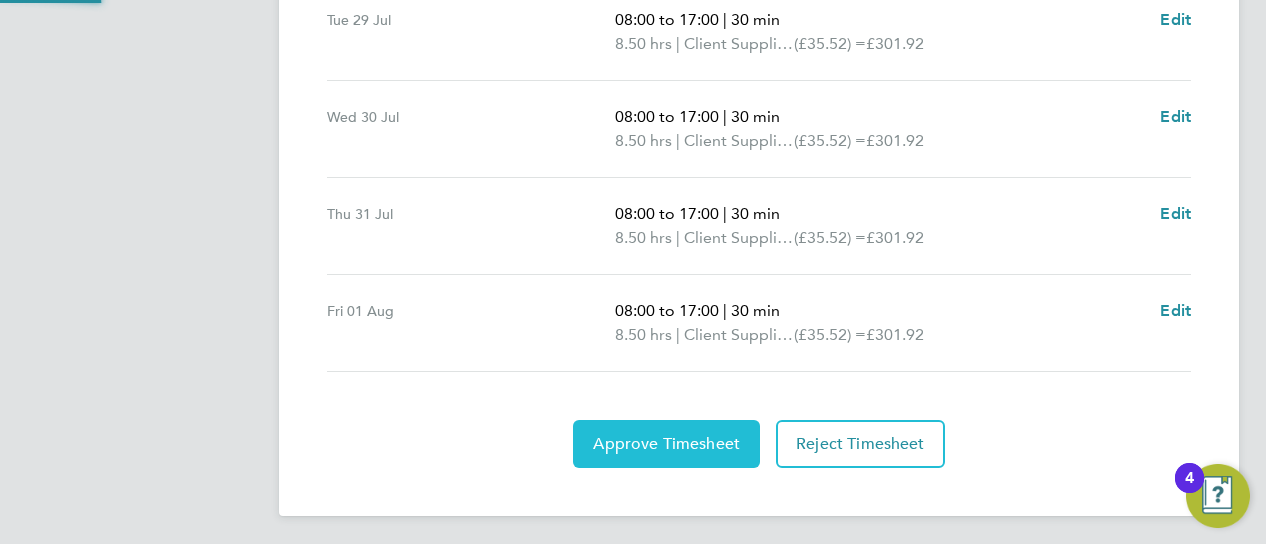 scroll, scrollTop: 0, scrollLeft: 0, axis: both 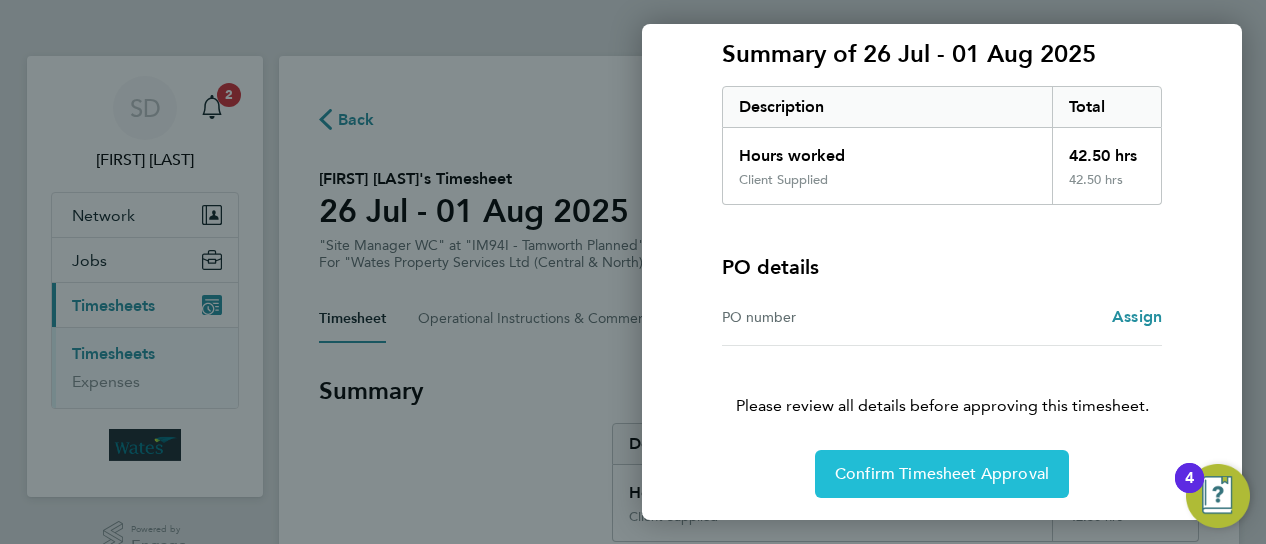 click on "Confirm Timesheet Approval" 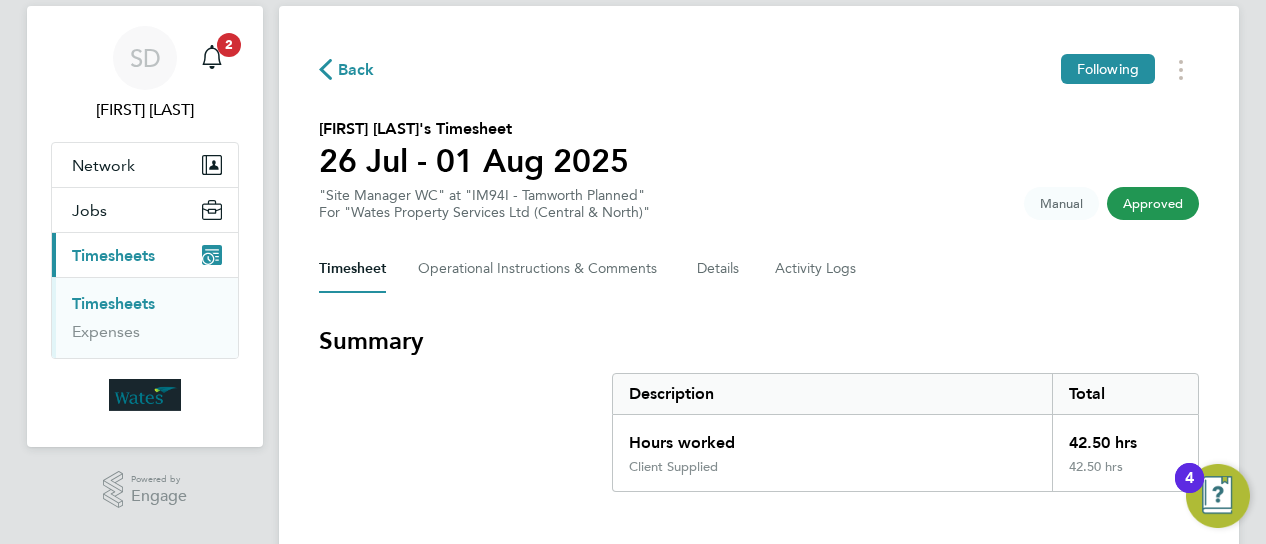 scroll, scrollTop: 0, scrollLeft: 0, axis: both 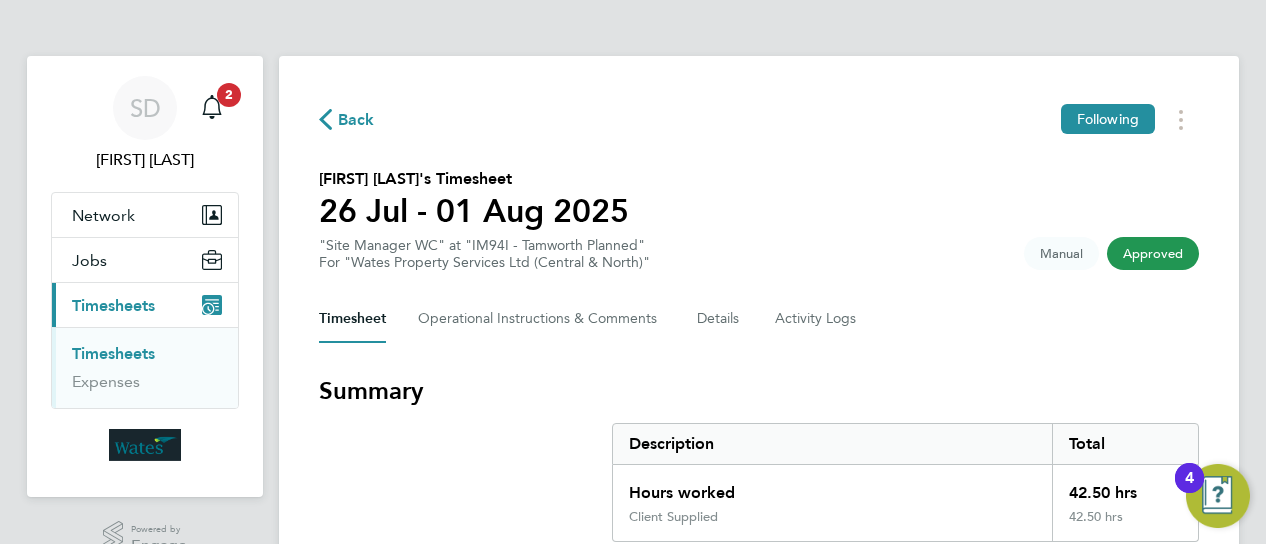 click on "4" at bounding box center [1189, 478] 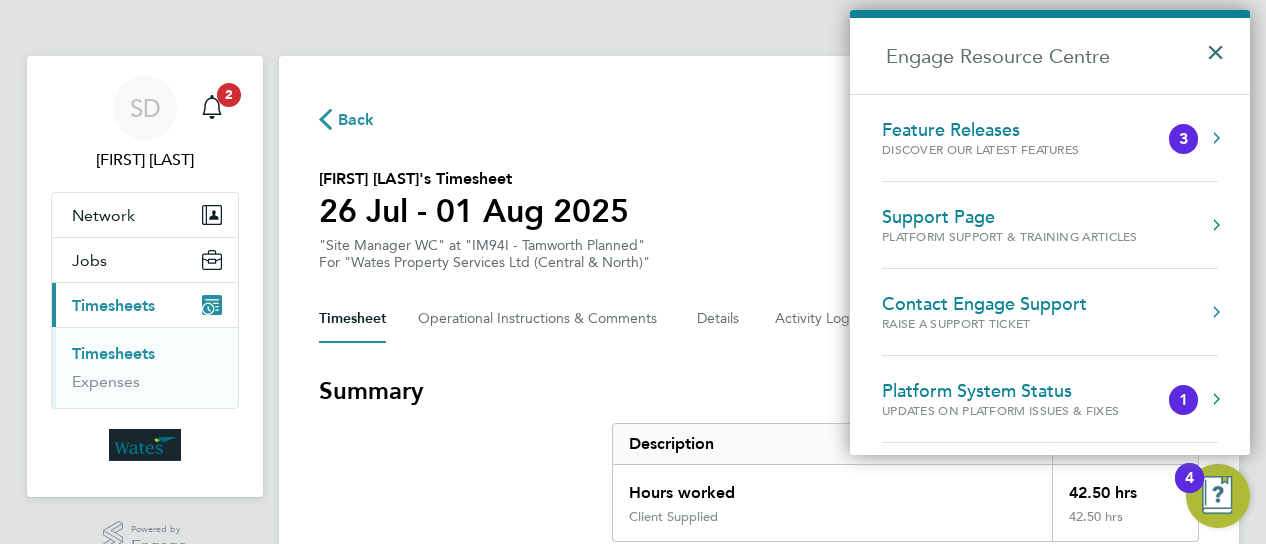 click on "×" at bounding box center [1220, 46] 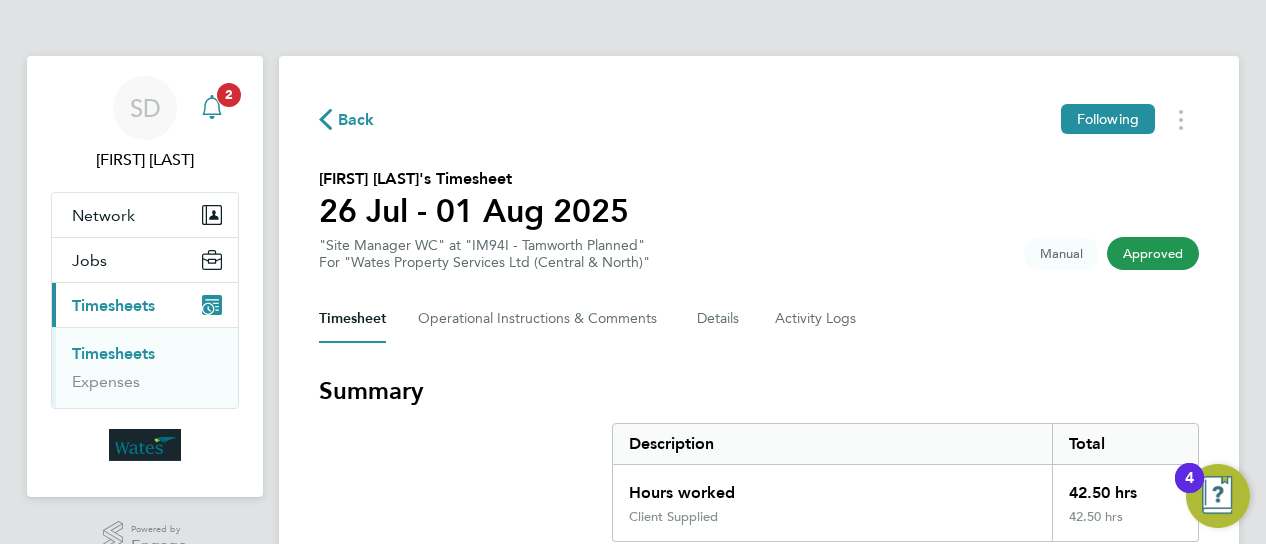 click 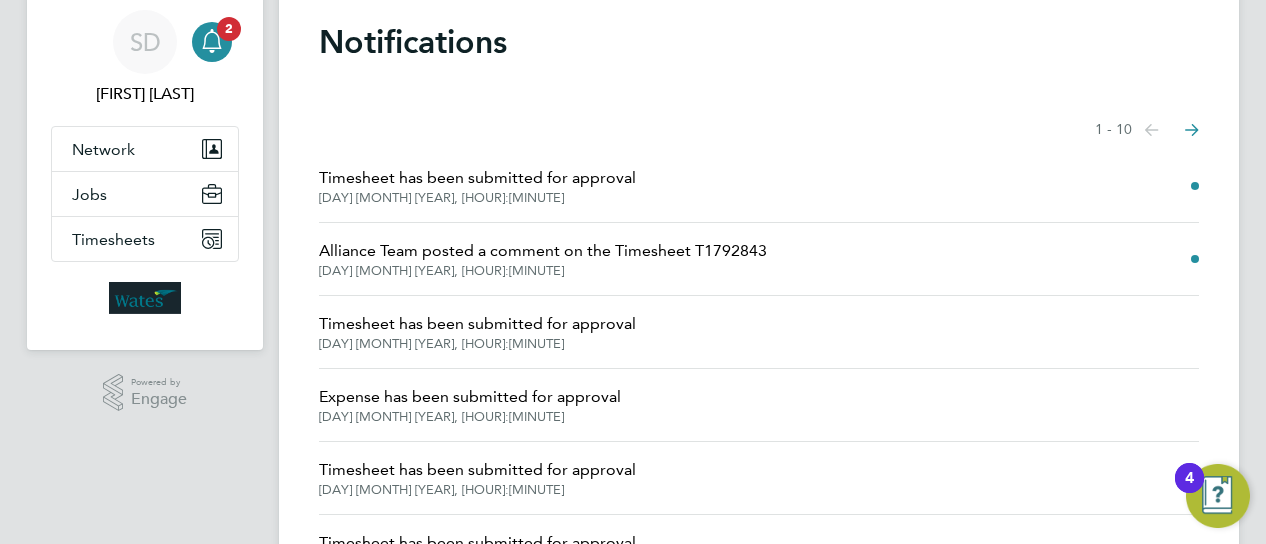 scroll, scrollTop: 0, scrollLeft: 0, axis: both 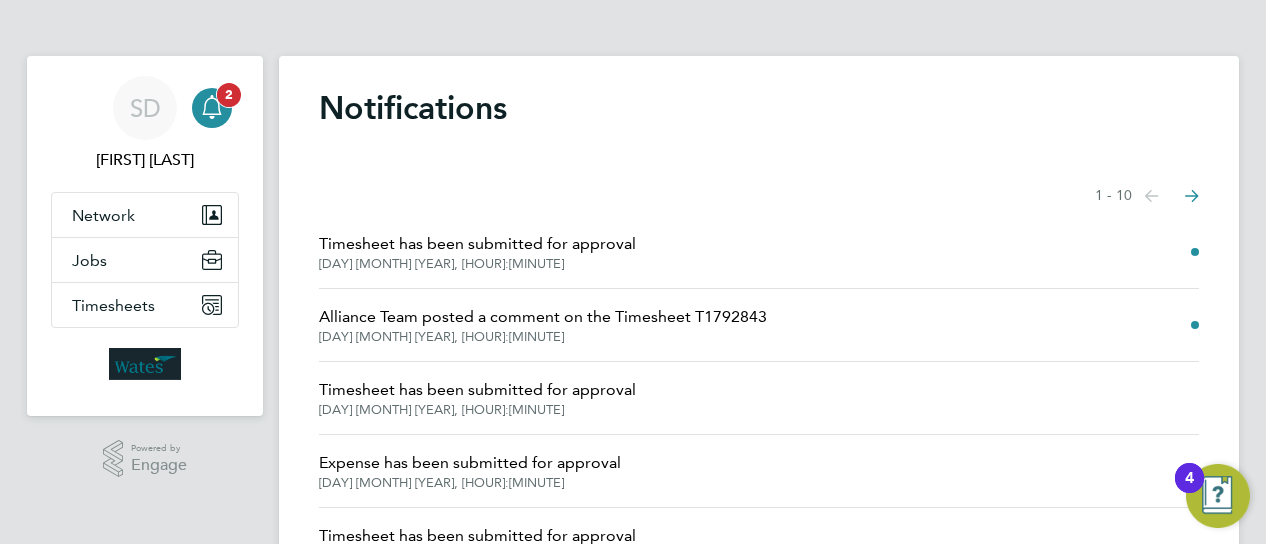 click 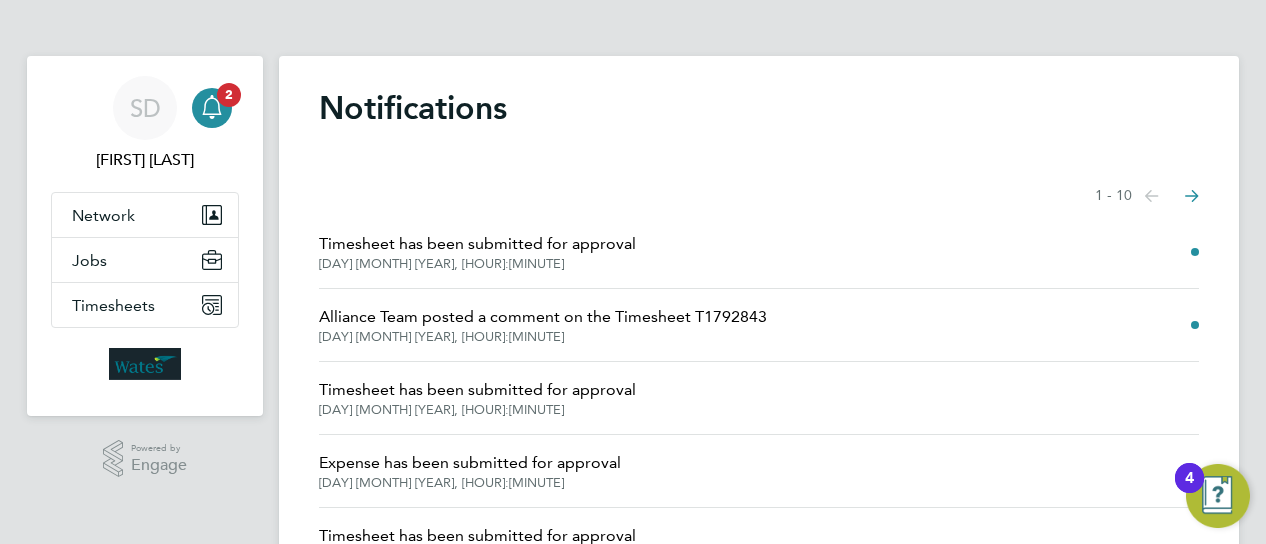 scroll, scrollTop: 100, scrollLeft: 0, axis: vertical 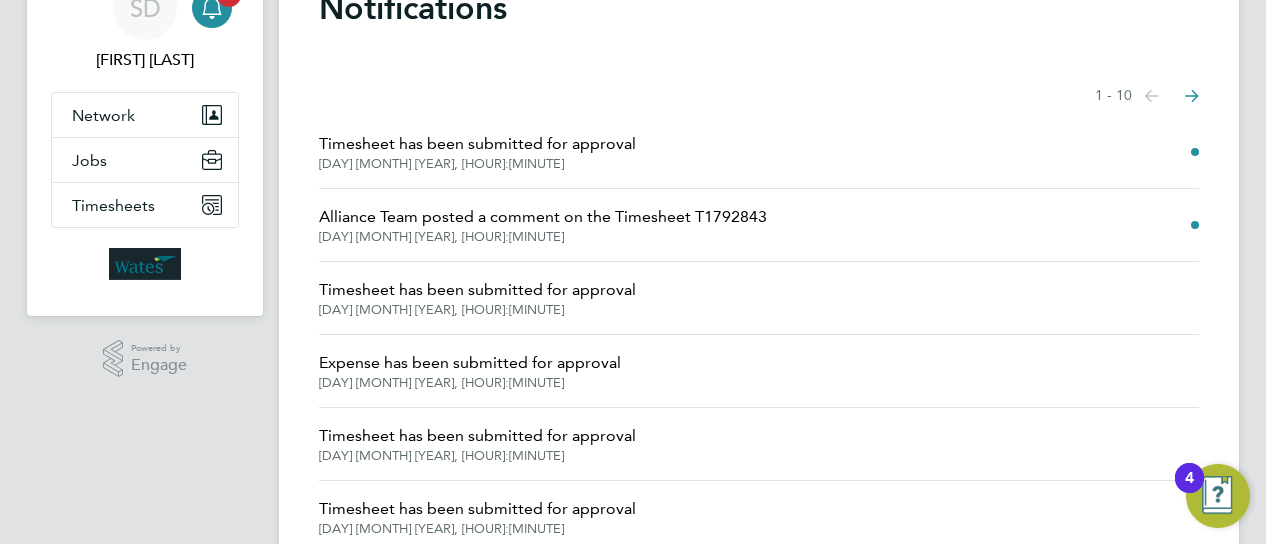 click 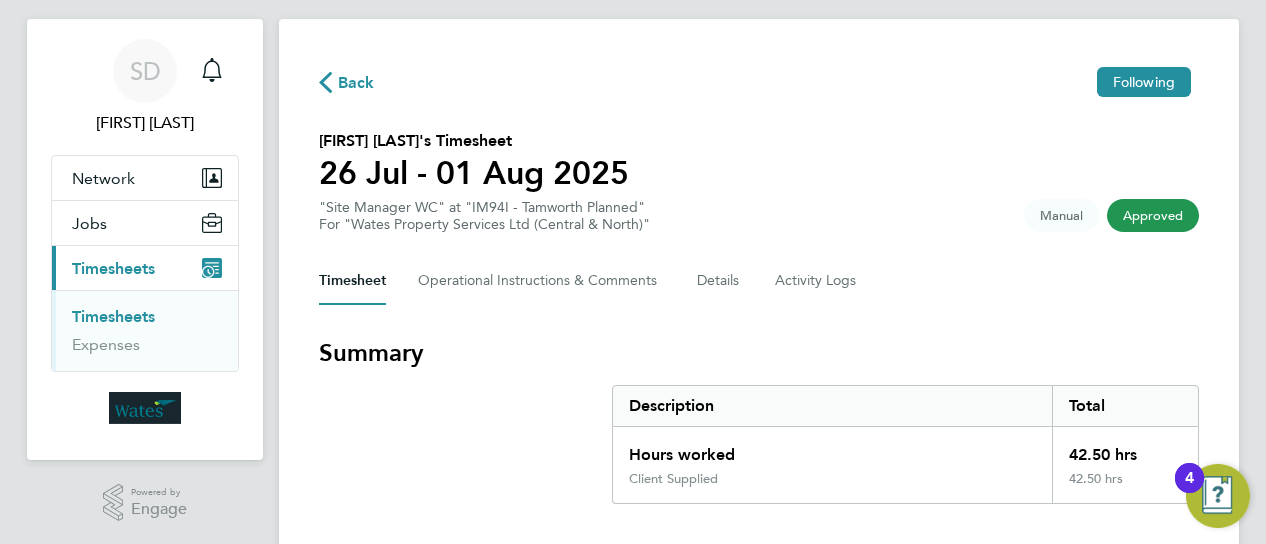 scroll, scrollTop: 0, scrollLeft: 0, axis: both 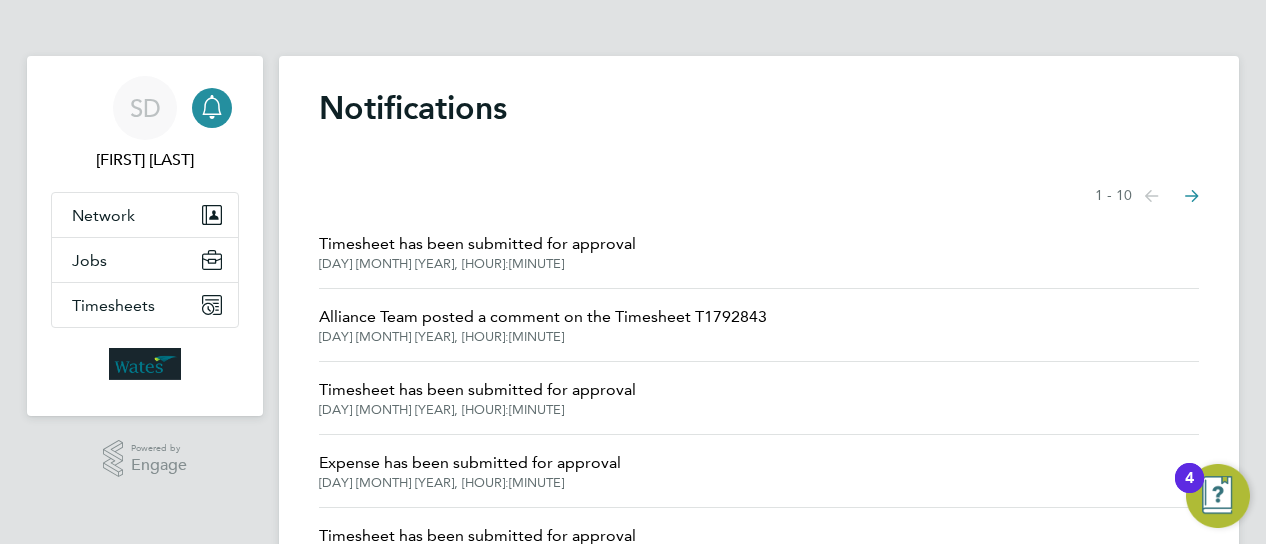 click 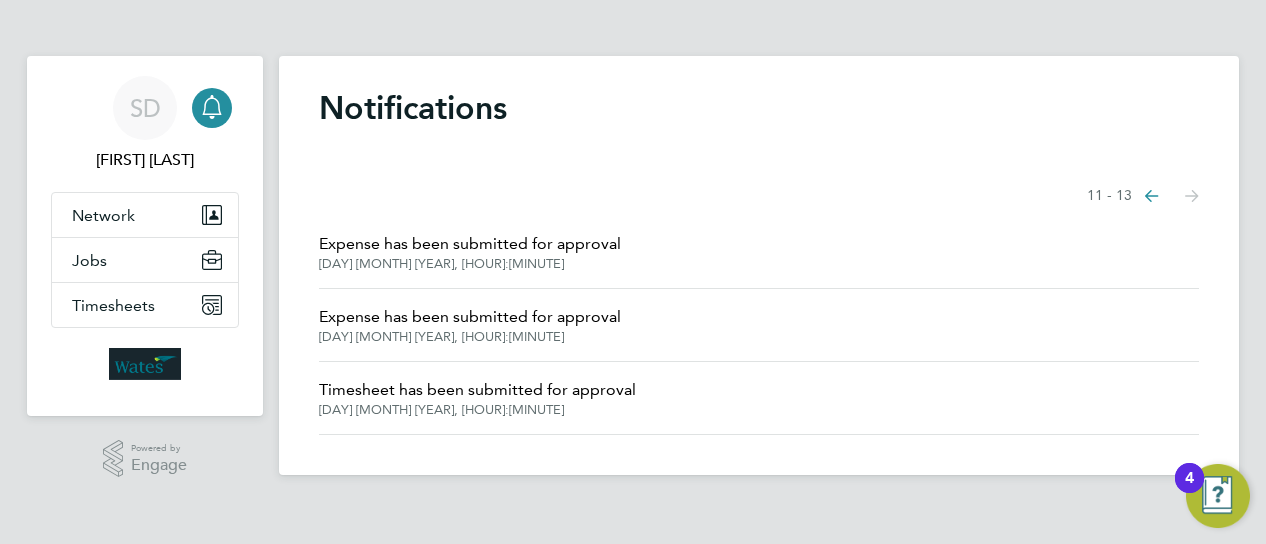 click 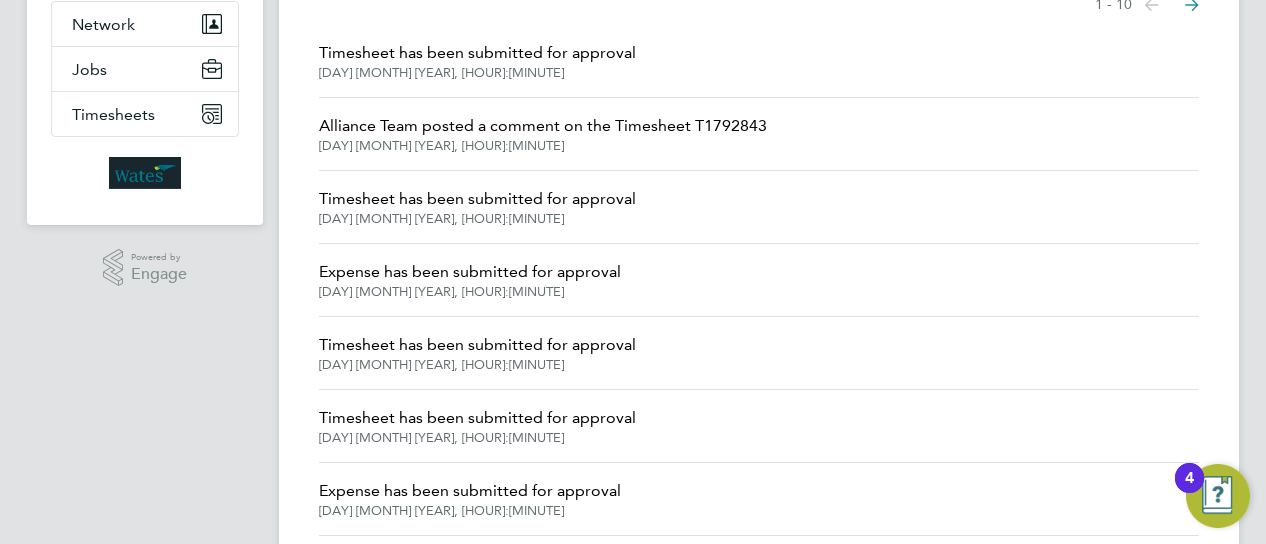 scroll, scrollTop: 0, scrollLeft: 0, axis: both 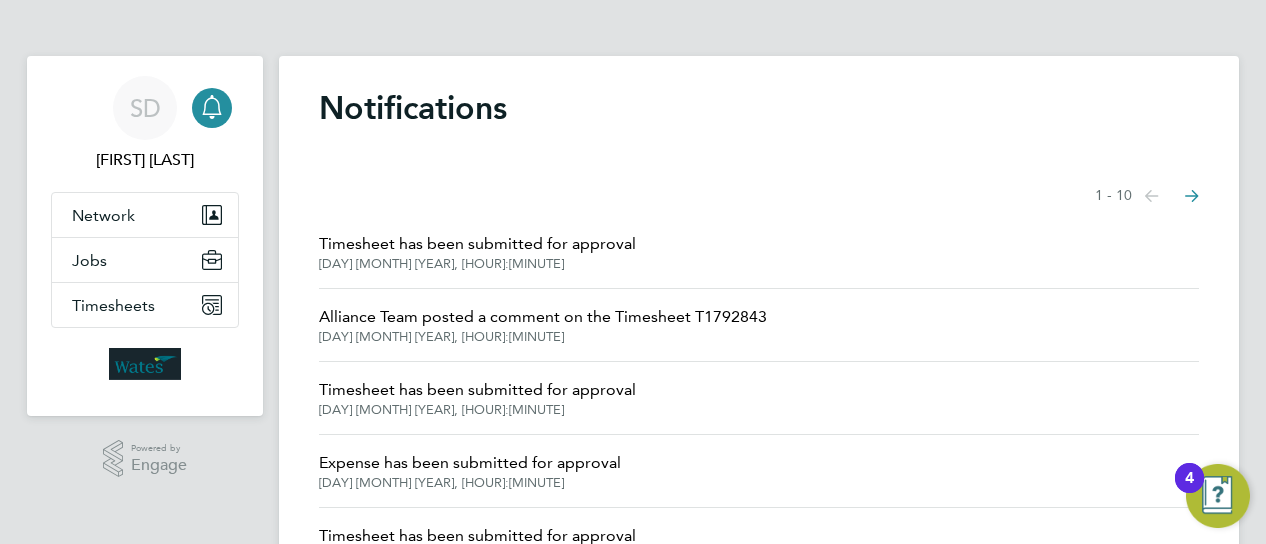 click on "Next page" 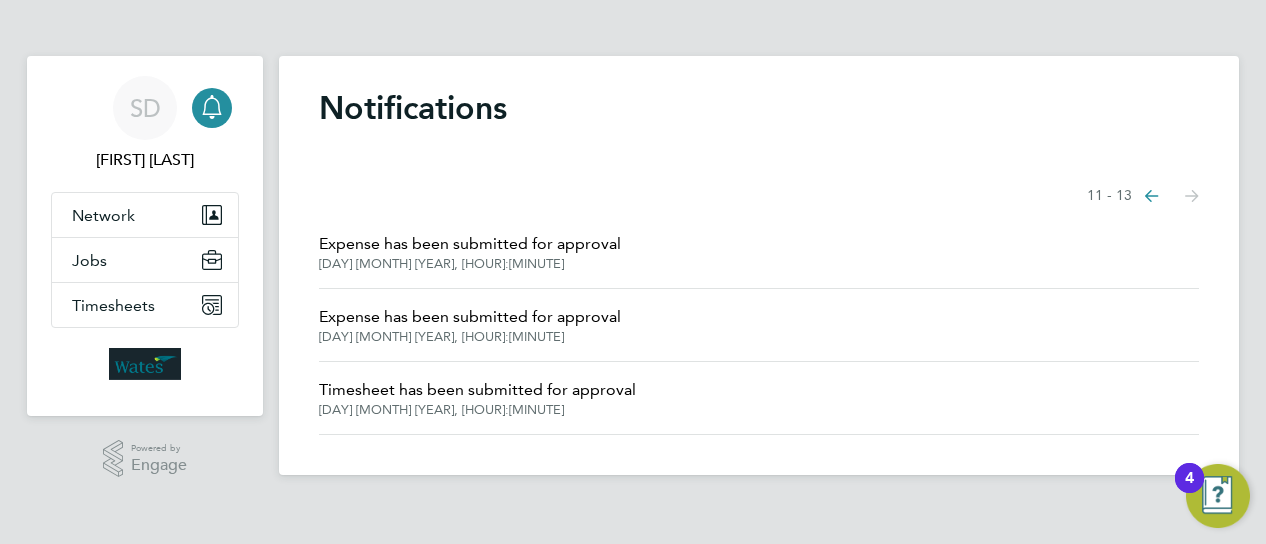 click on "Previous page" 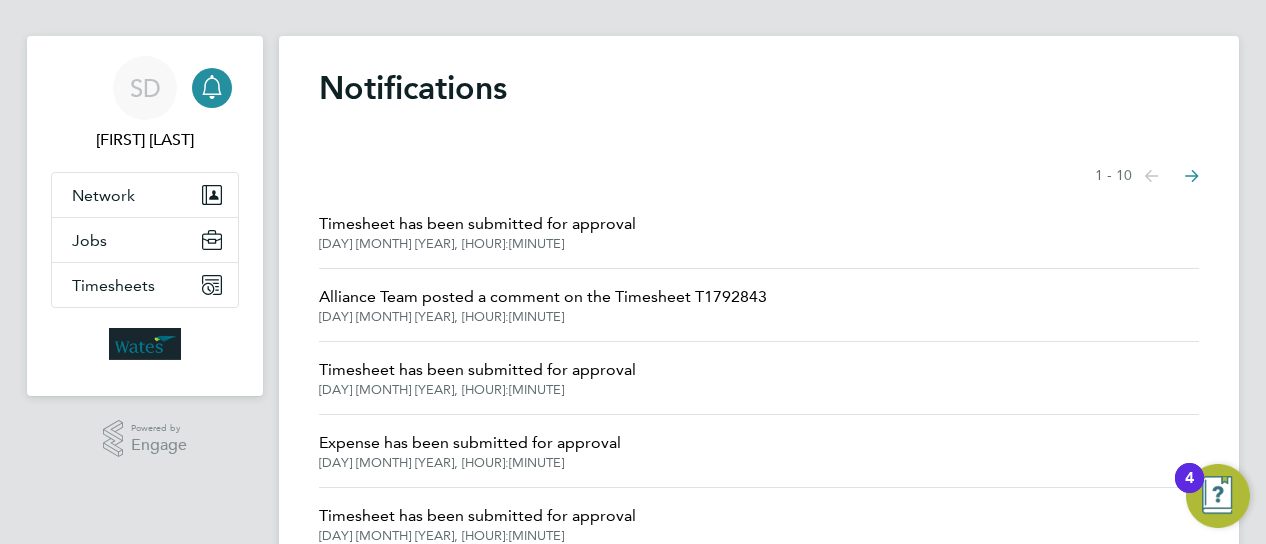 scroll, scrollTop: 0, scrollLeft: 0, axis: both 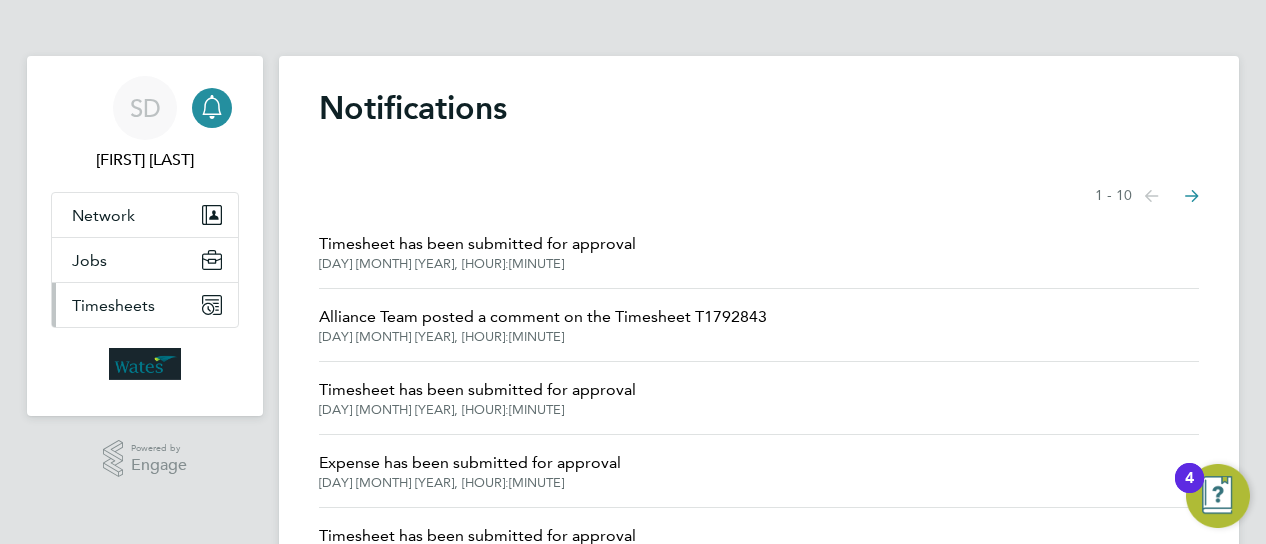 click on "Timesheets" at bounding box center [145, 305] 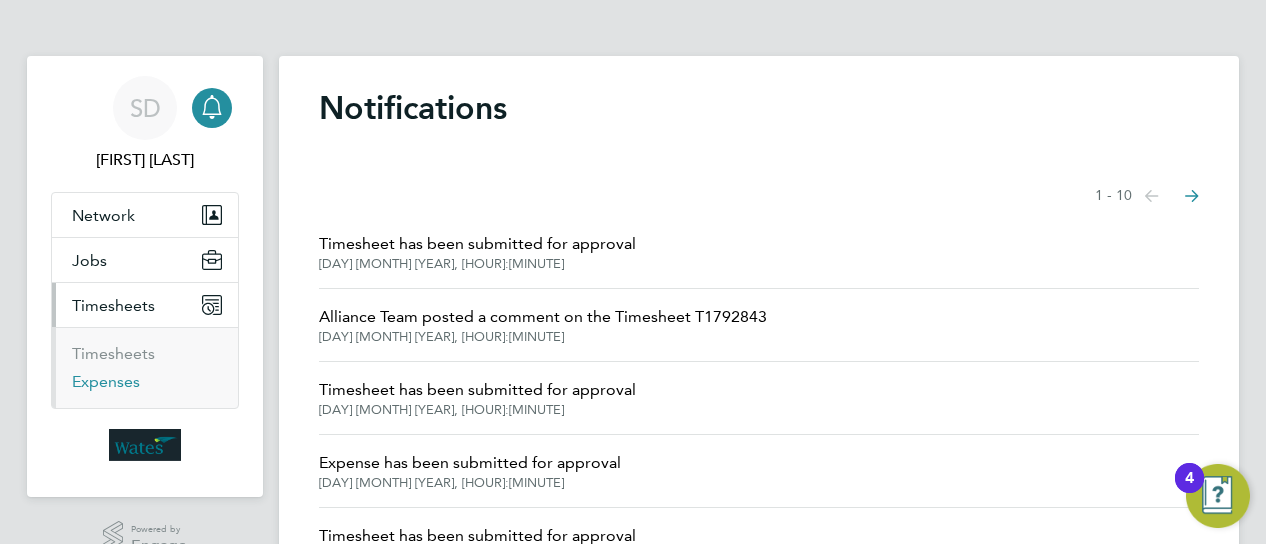click on "Expenses" at bounding box center [106, 381] 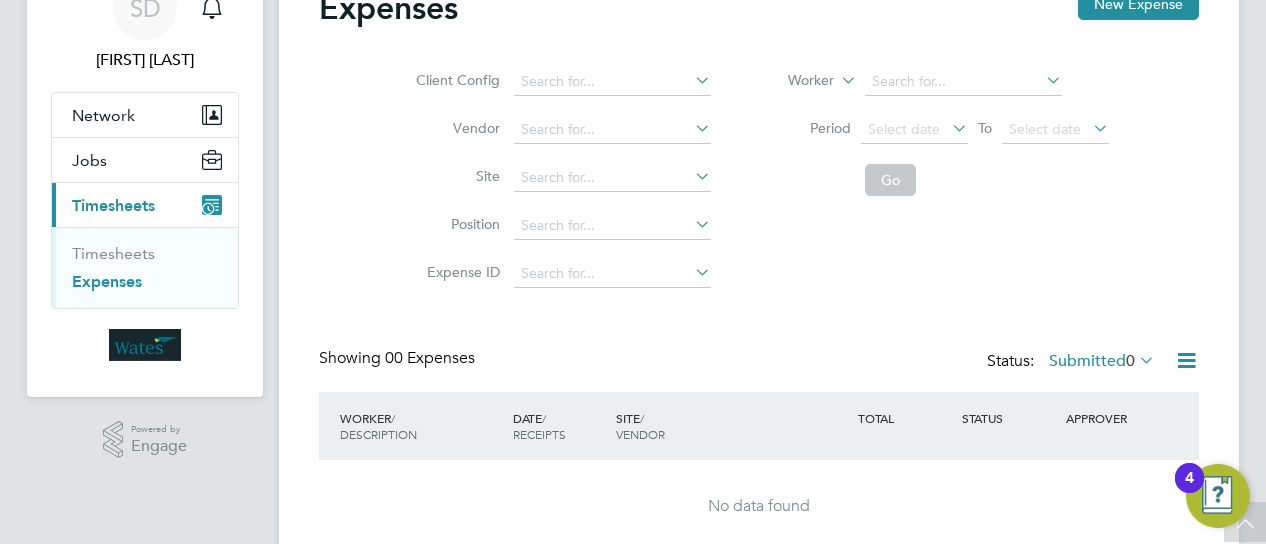 scroll, scrollTop: 181, scrollLeft: 0, axis: vertical 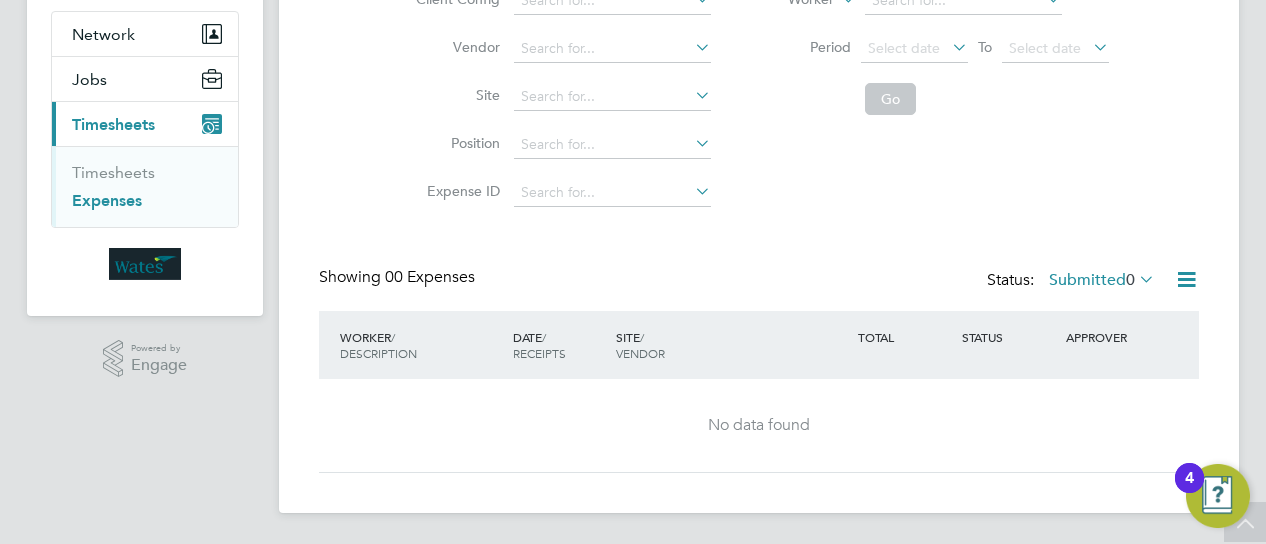 click on "4" at bounding box center (1189, 491) 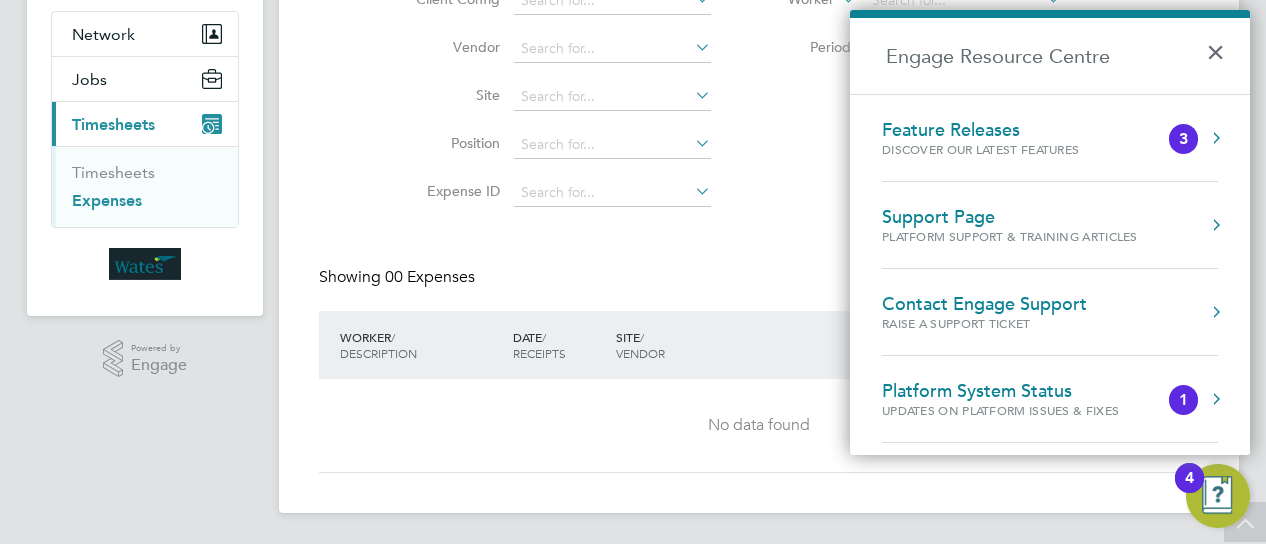 click at bounding box center (1216, 138) 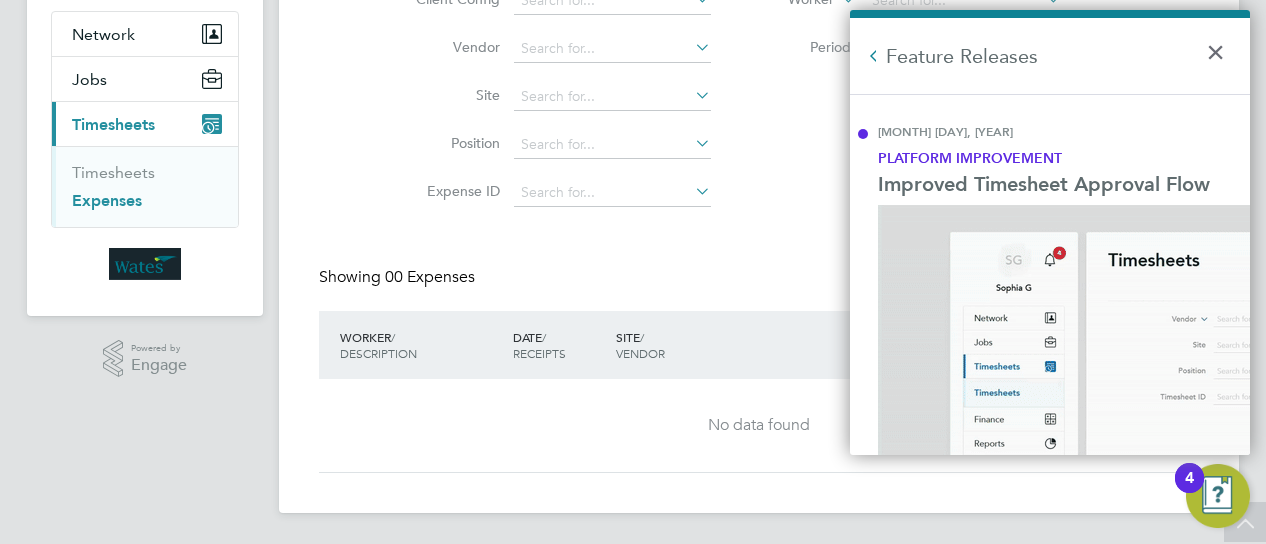 scroll, scrollTop: 0, scrollLeft: 0, axis: both 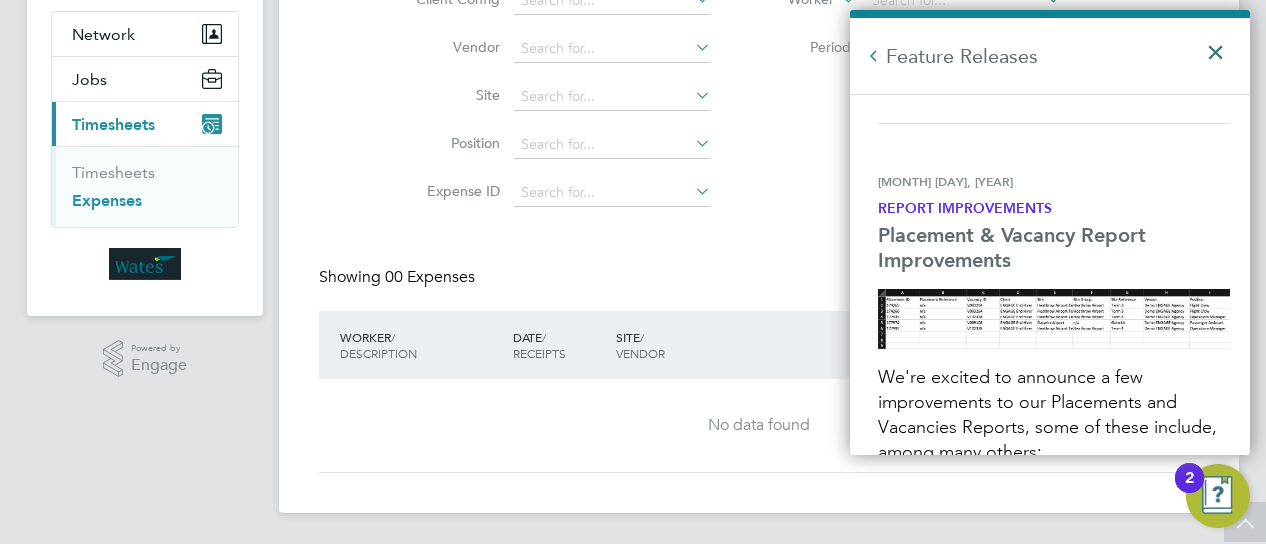 click on "×" at bounding box center (1220, 46) 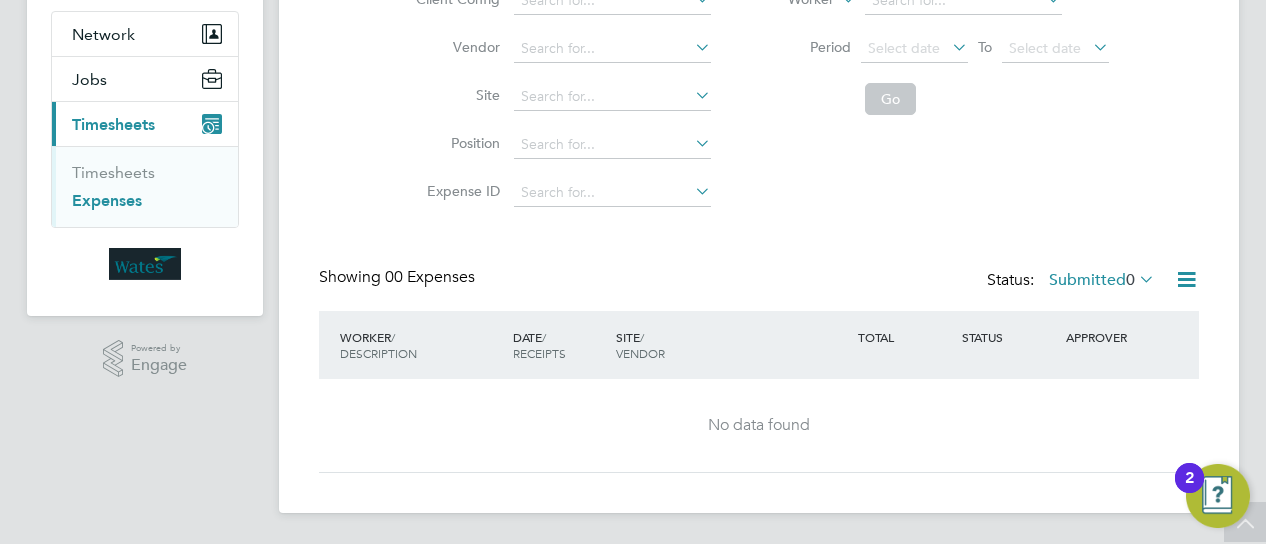 click on "2" at bounding box center (1189, 491) 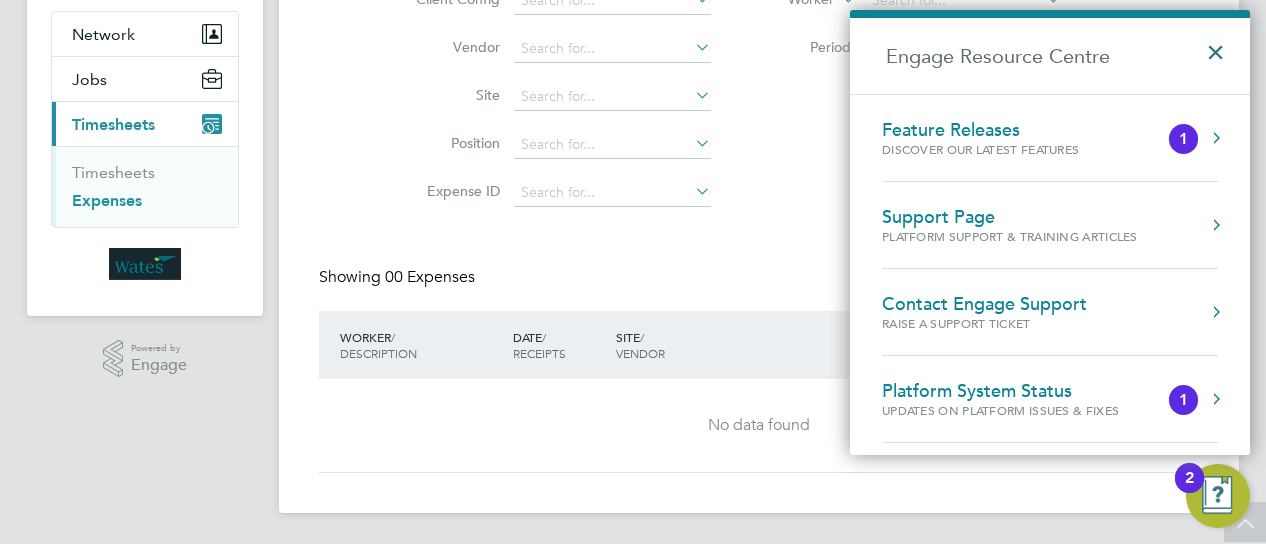 click on "×" at bounding box center (1220, 46) 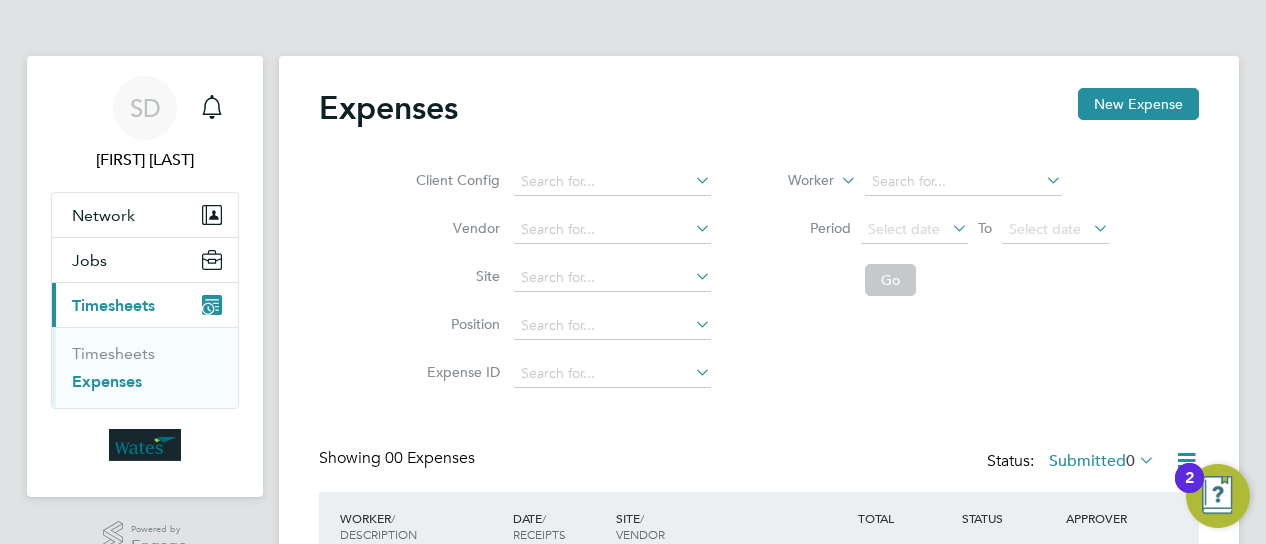 scroll, scrollTop: 100, scrollLeft: 0, axis: vertical 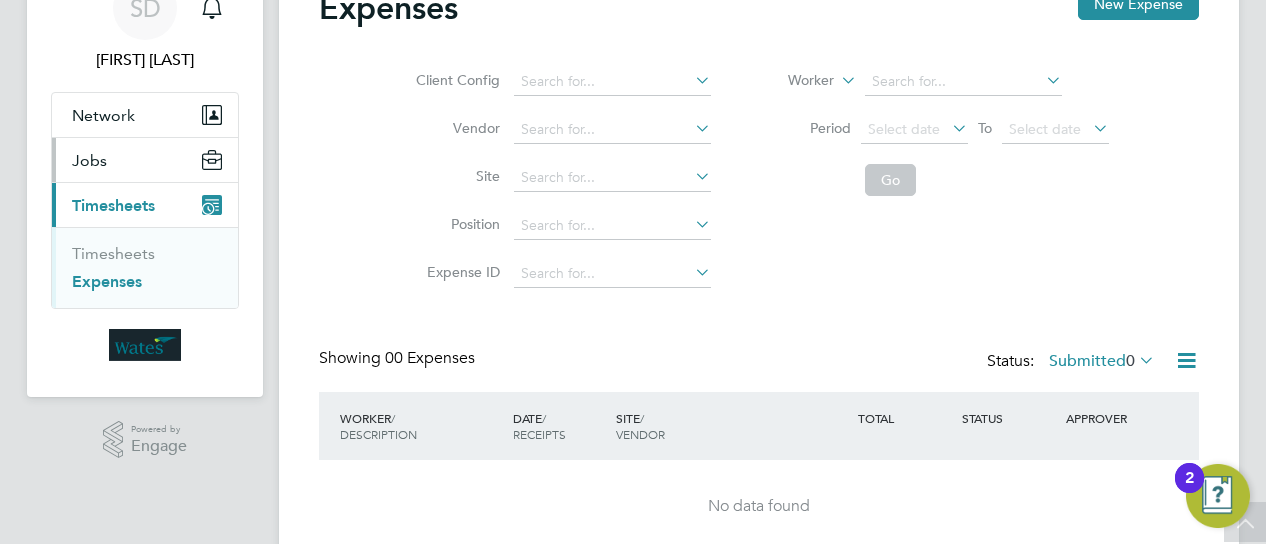 click 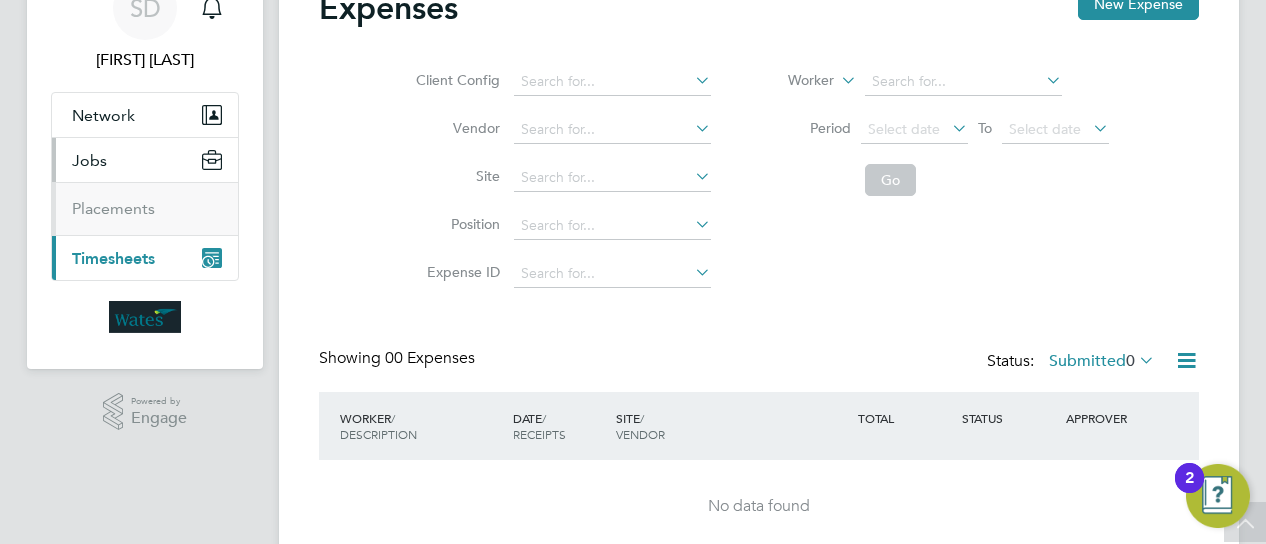 click 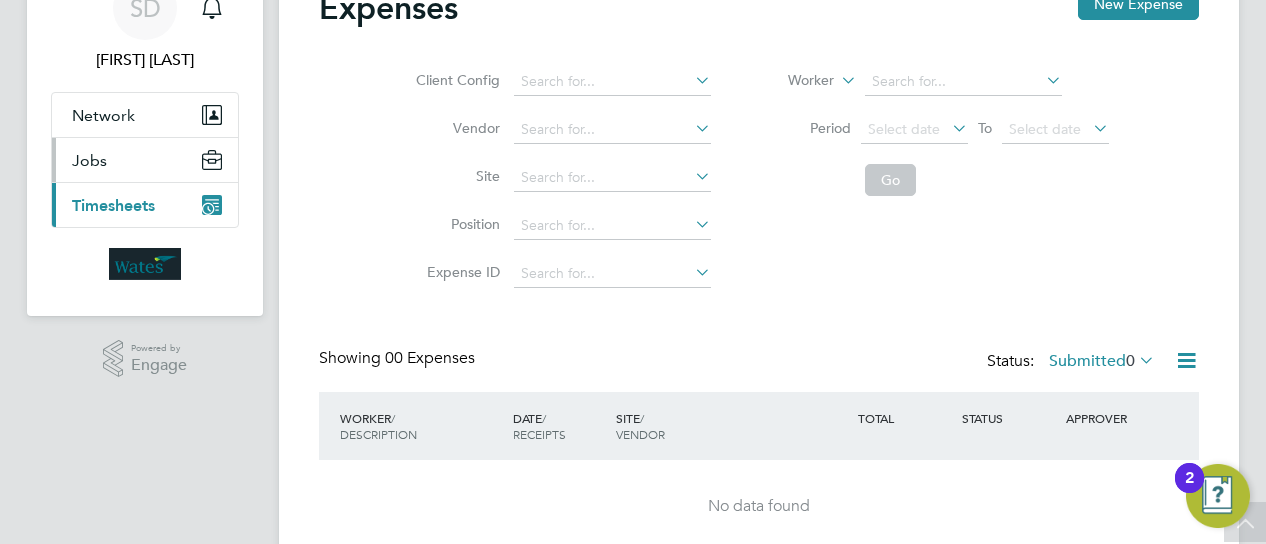 click 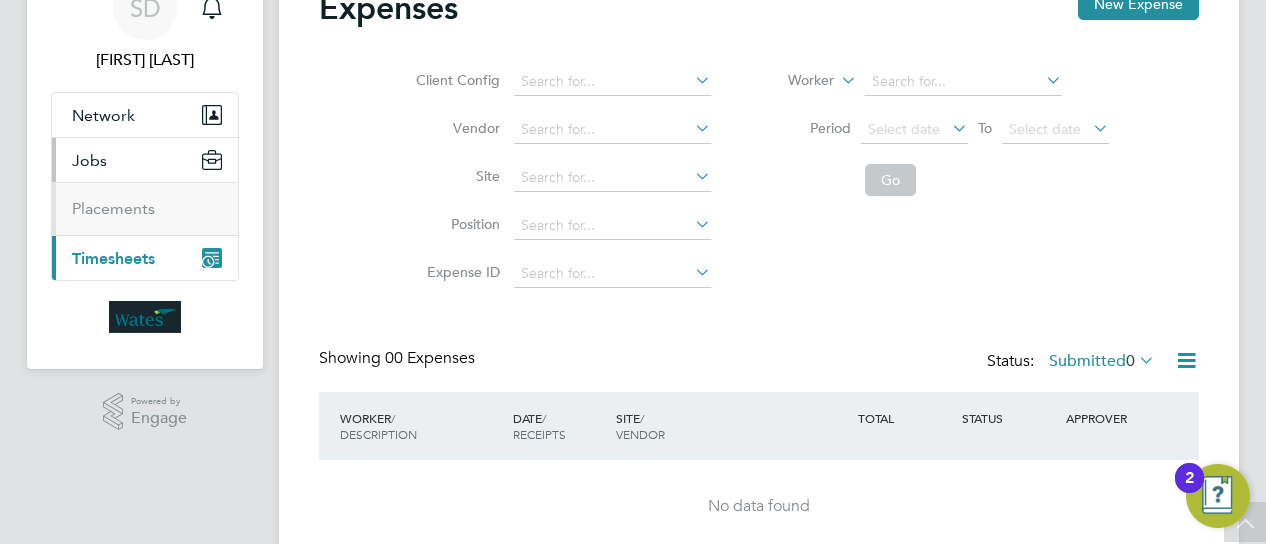 click 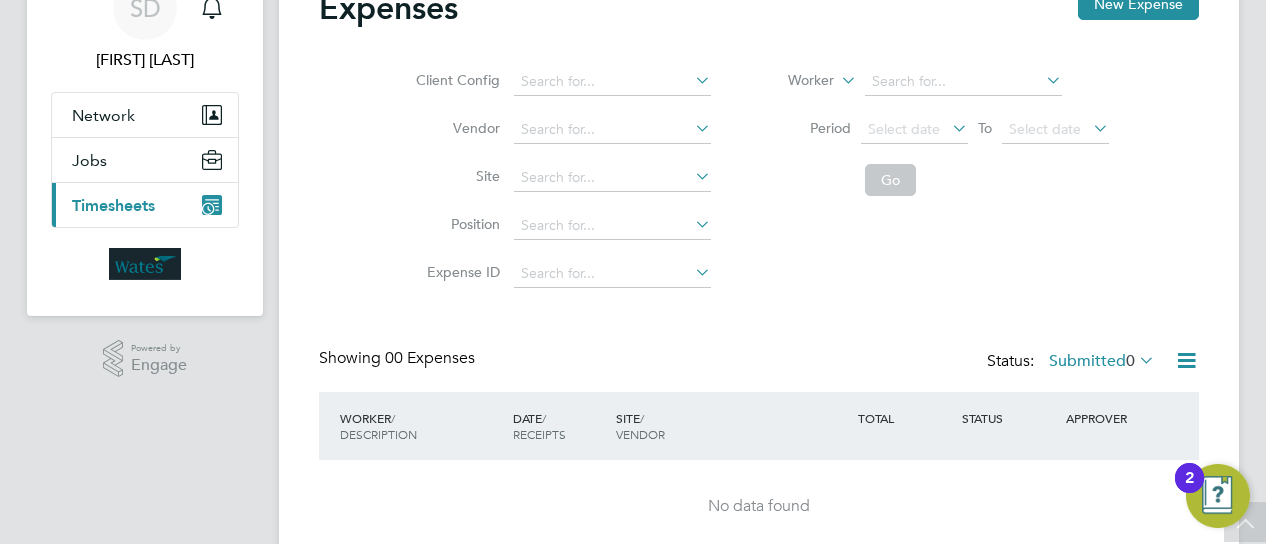 click 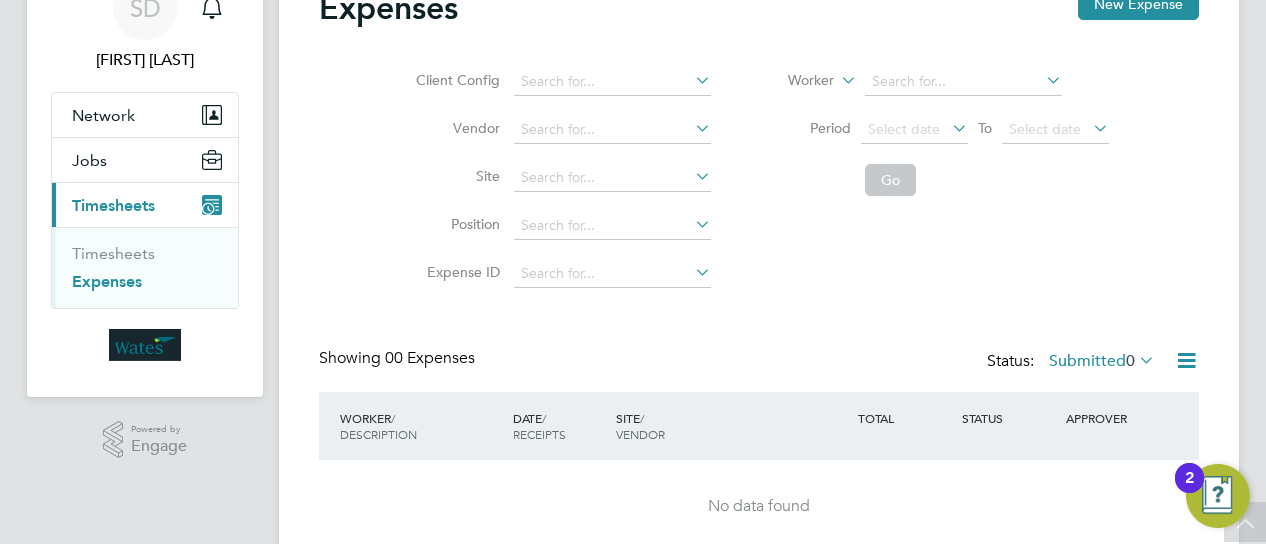 click on "Expenses" at bounding box center [107, 281] 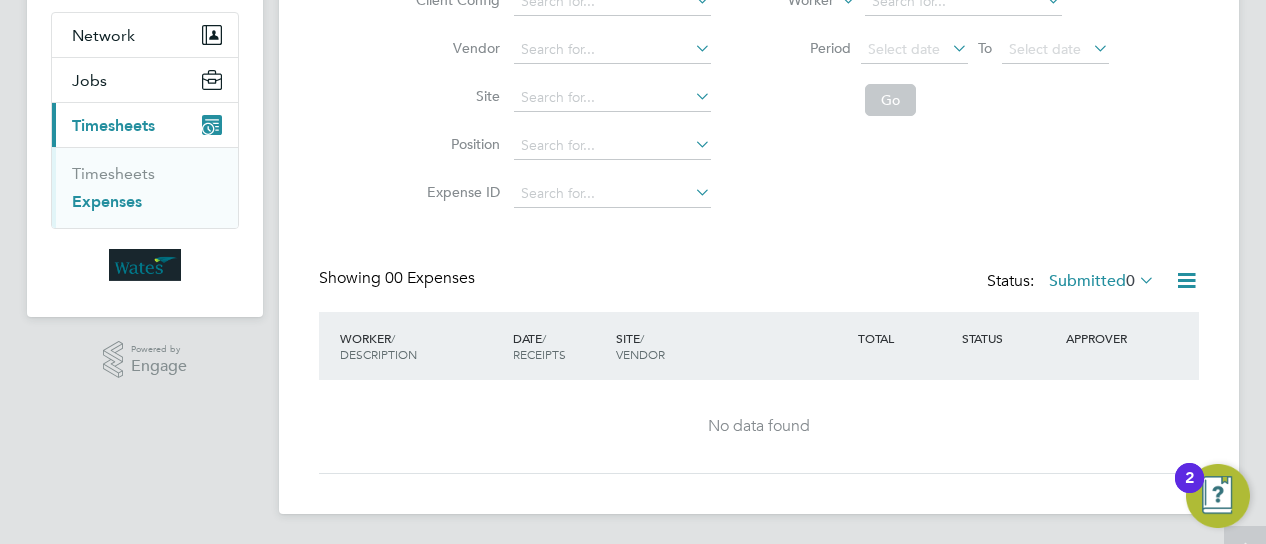 scroll, scrollTop: 181, scrollLeft: 0, axis: vertical 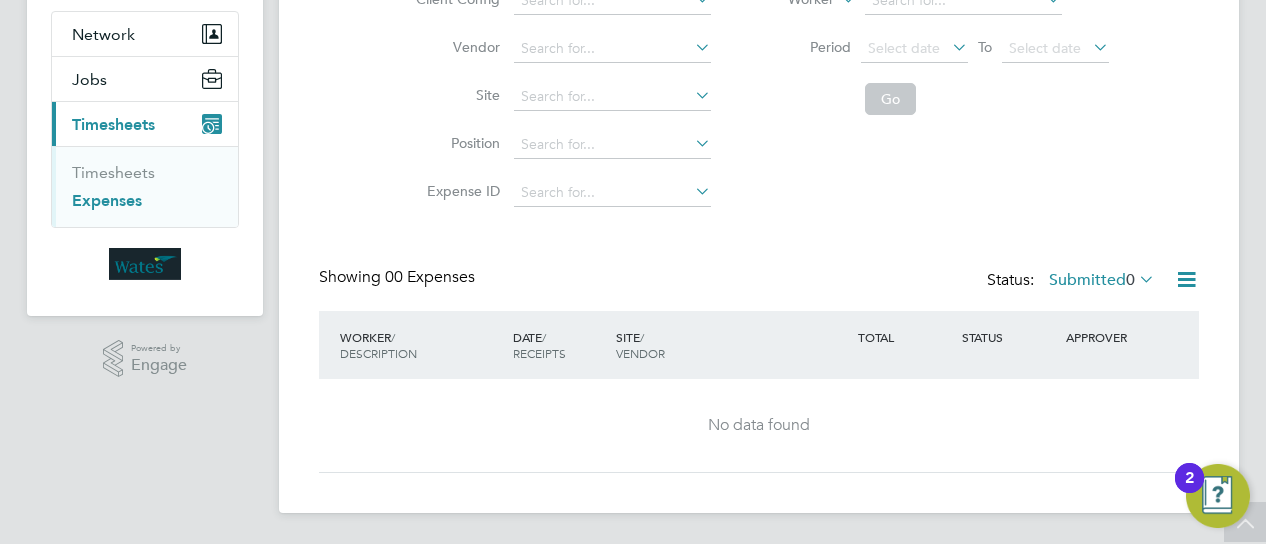 click 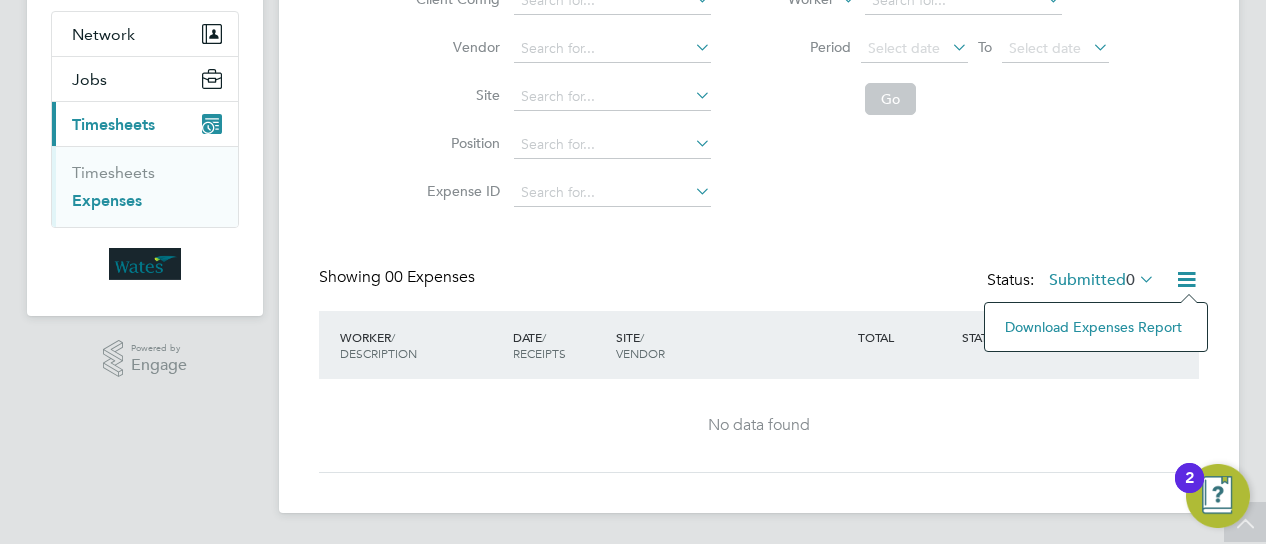 click on "Download Expenses Report" 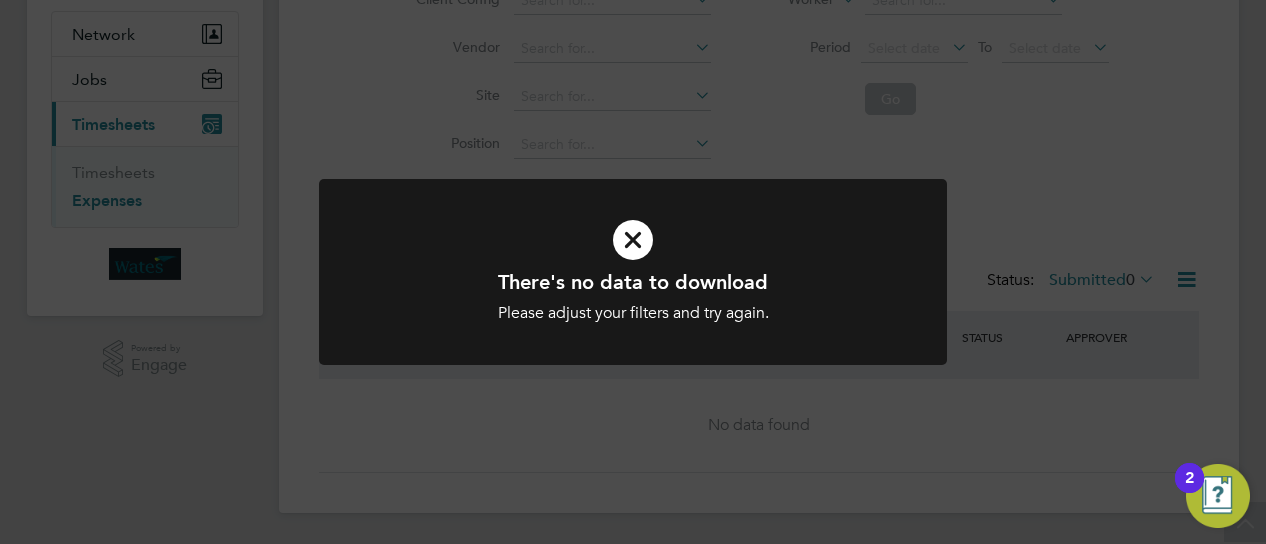 click at bounding box center [633, 240] 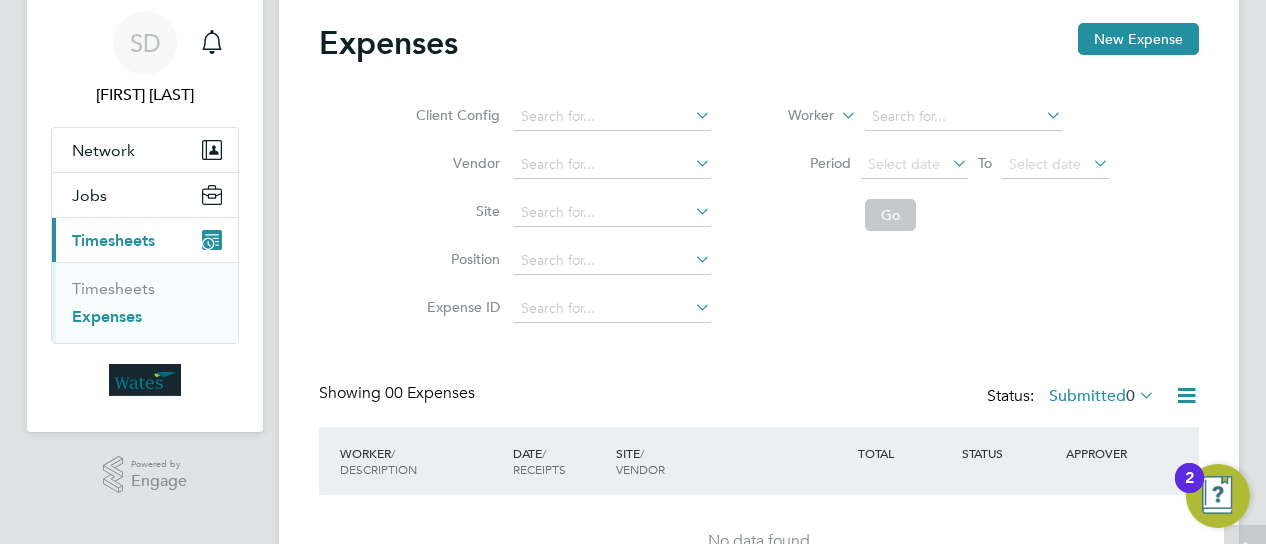scroll, scrollTop: 0, scrollLeft: 0, axis: both 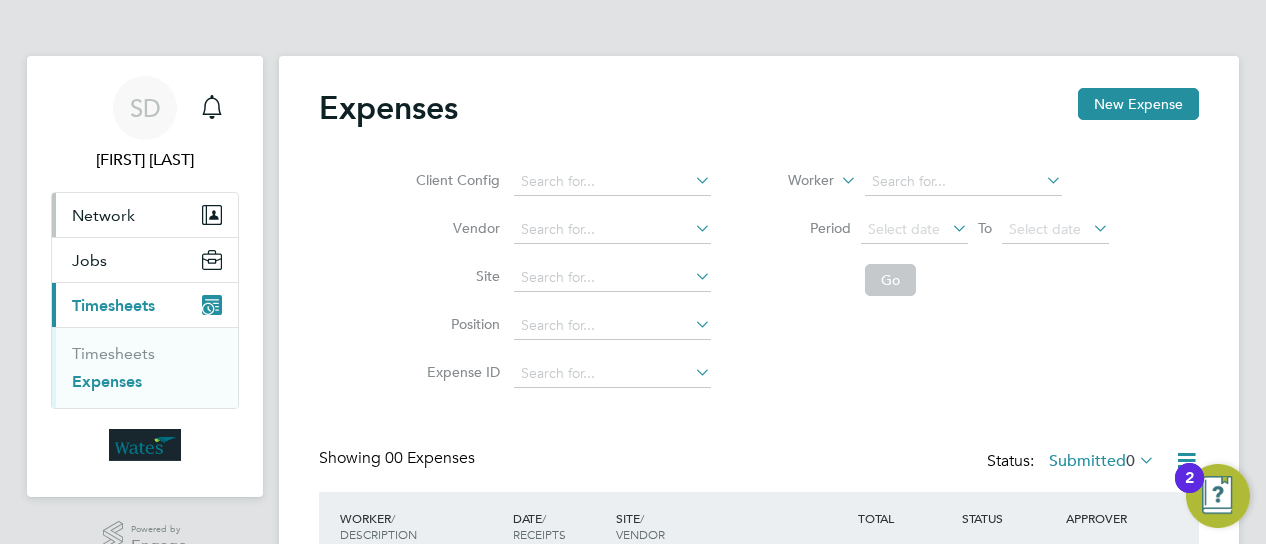 click on "Network" at bounding box center (103, 215) 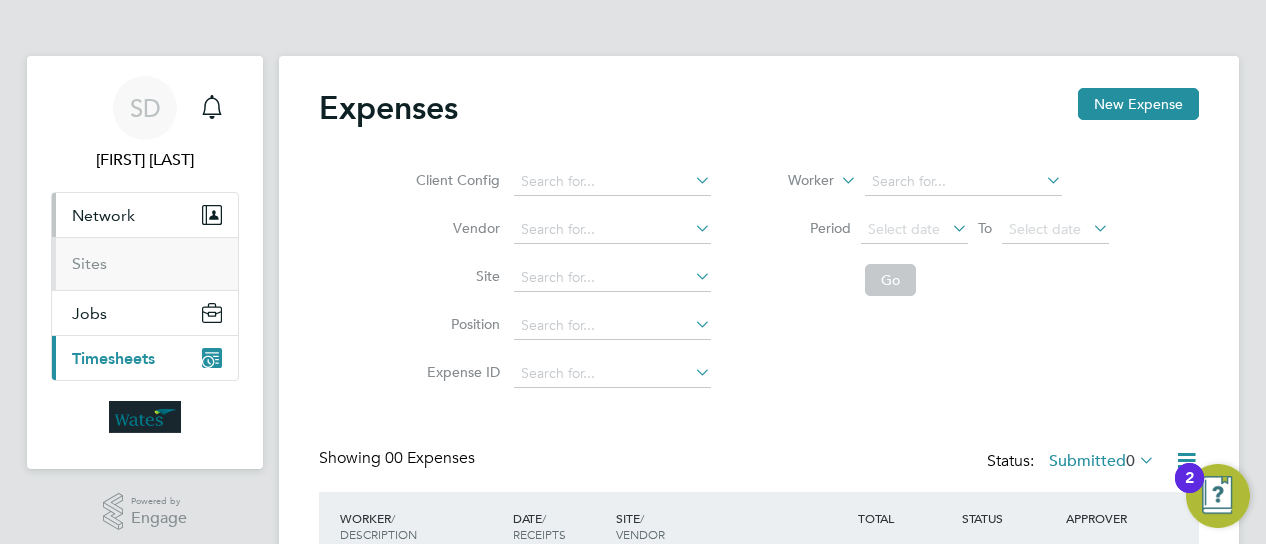 click on "Network" at bounding box center [103, 215] 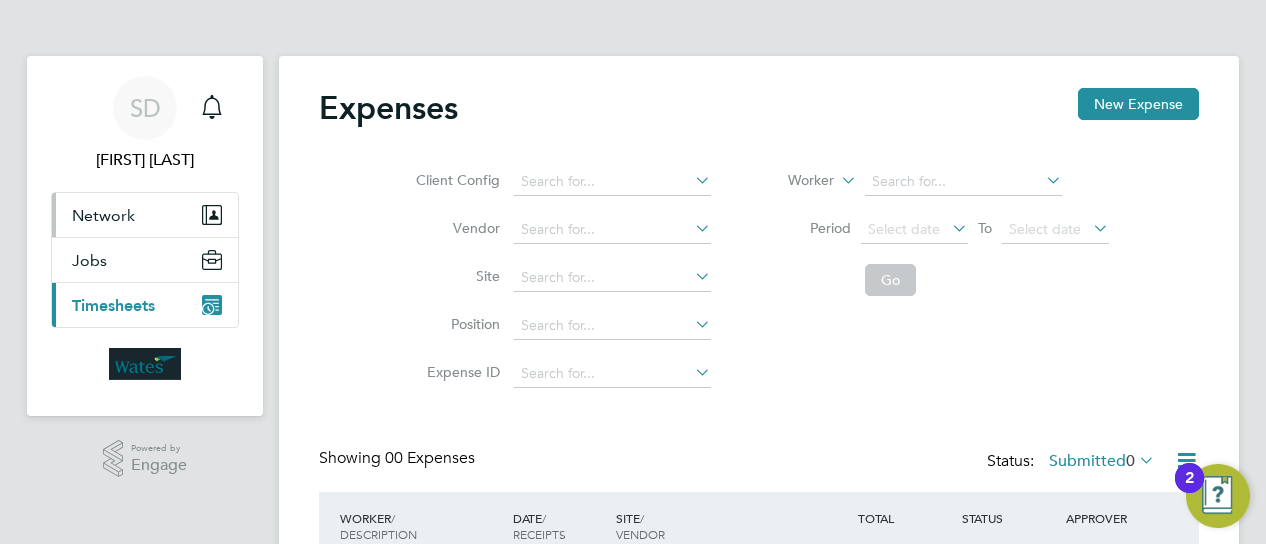 click on "Network" at bounding box center (103, 215) 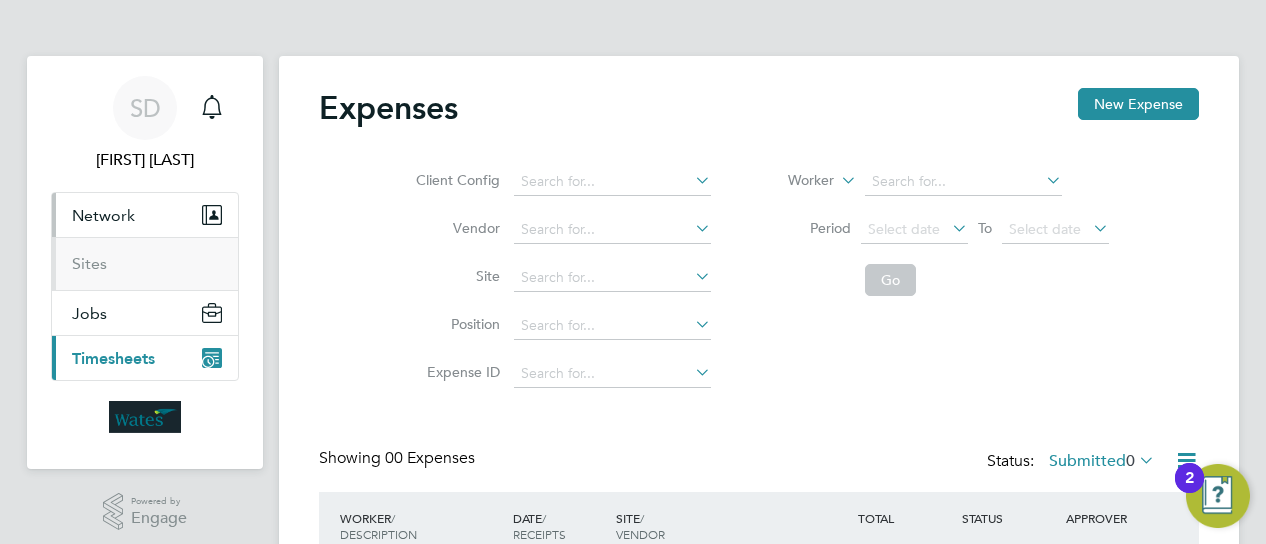 click on "Network" at bounding box center [103, 215] 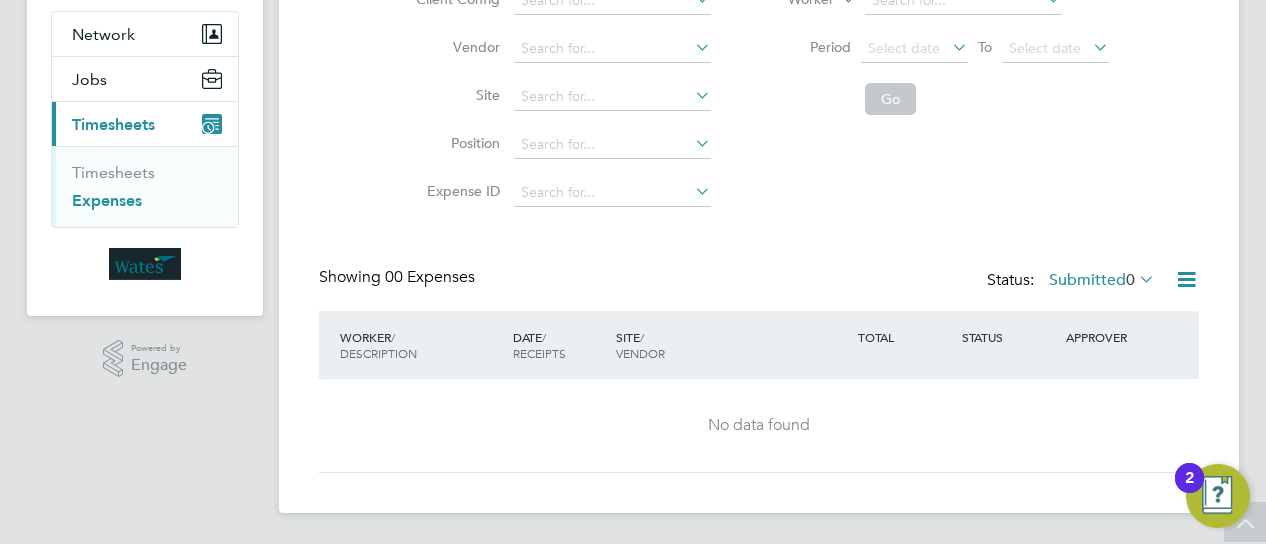 scroll, scrollTop: 0, scrollLeft: 0, axis: both 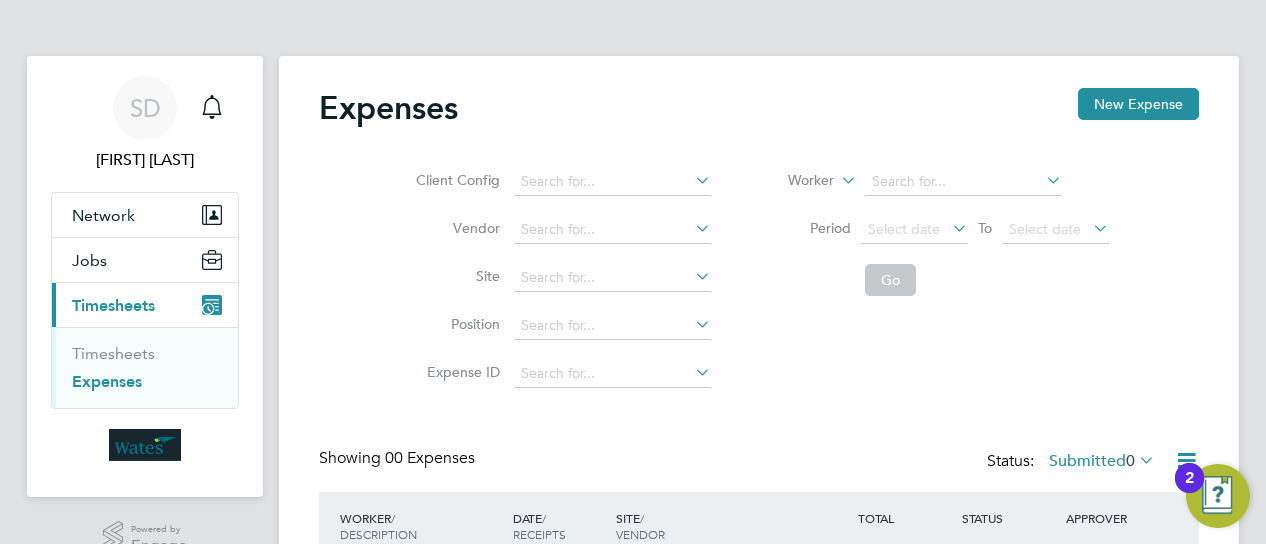 click on "Expenses" at bounding box center (107, 381) 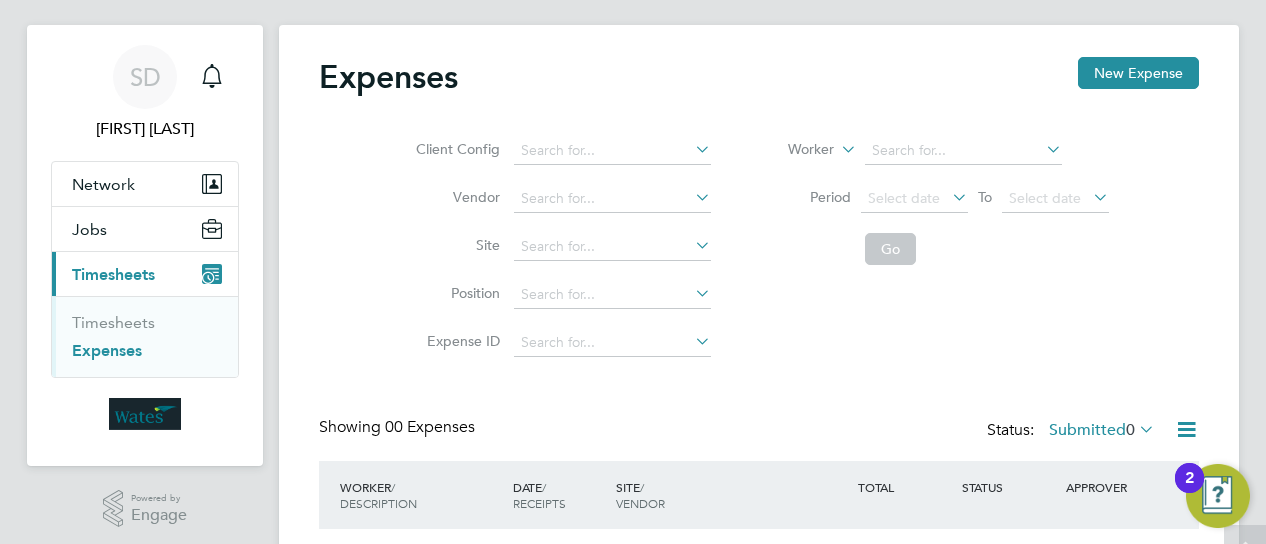 scroll, scrollTop: 0, scrollLeft: 0, axis: both 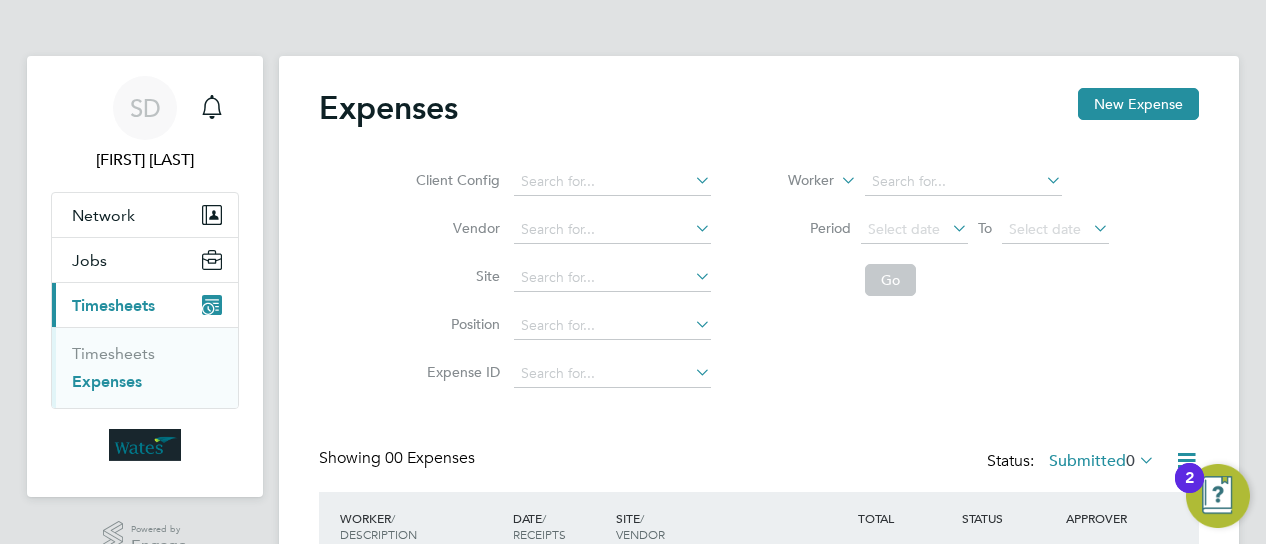 click 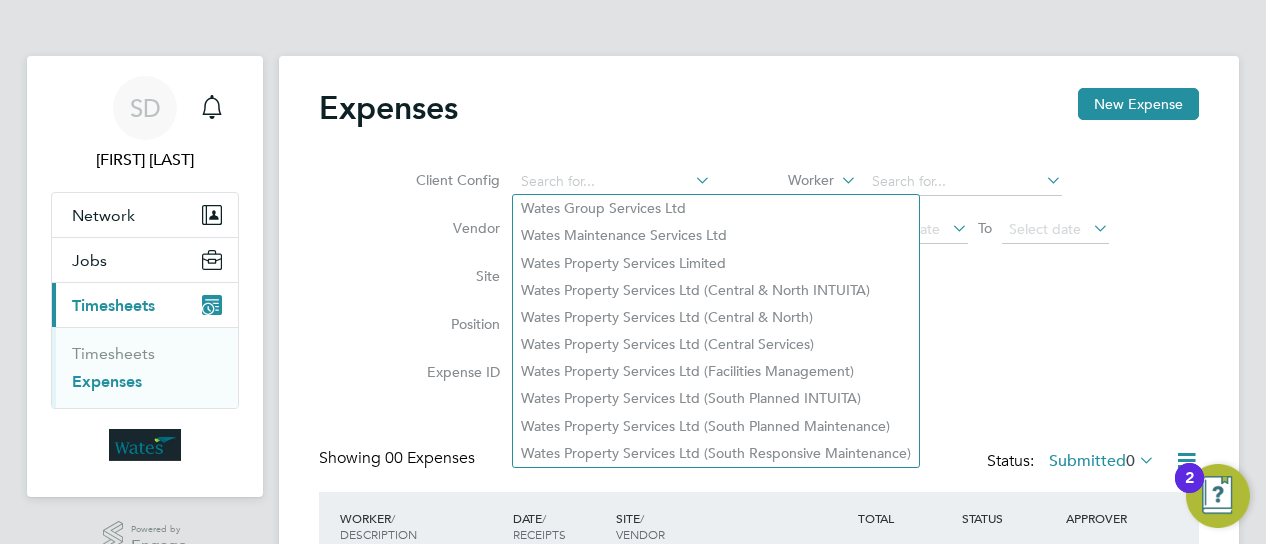 click 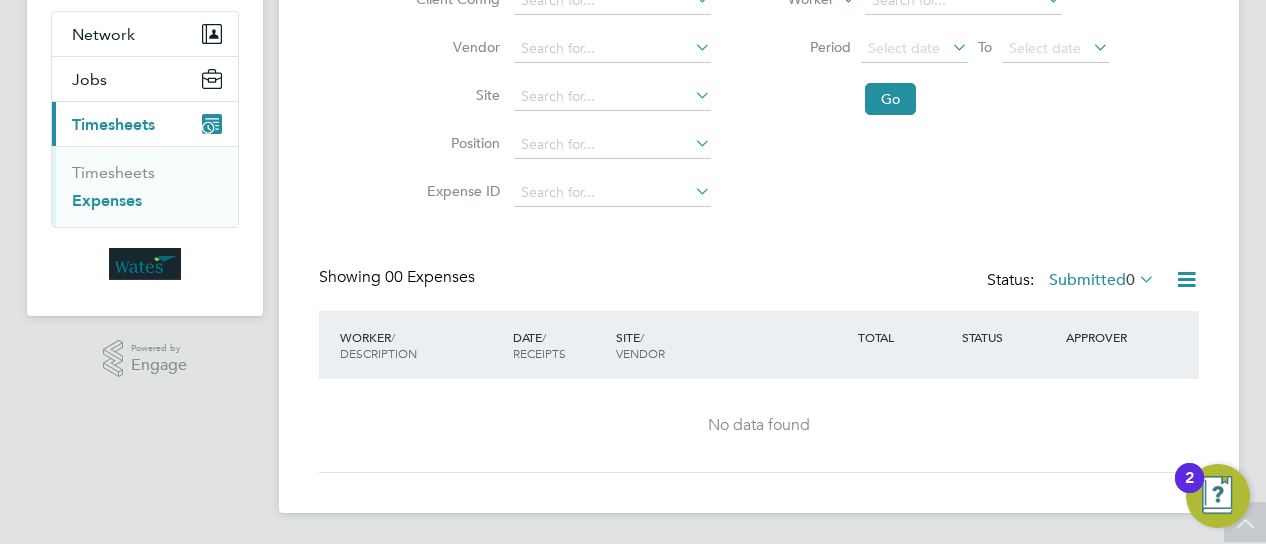 scroll, scrollTop: 0, scrollLeft: 0, axis: both 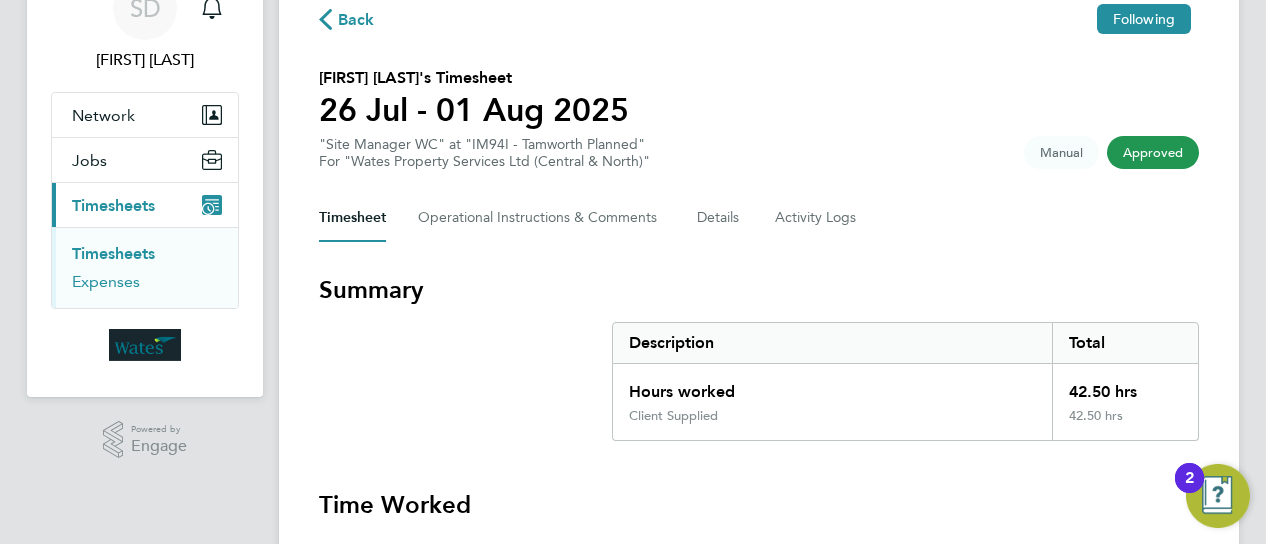 click on "Expenses" at bounding box center [106, 281] 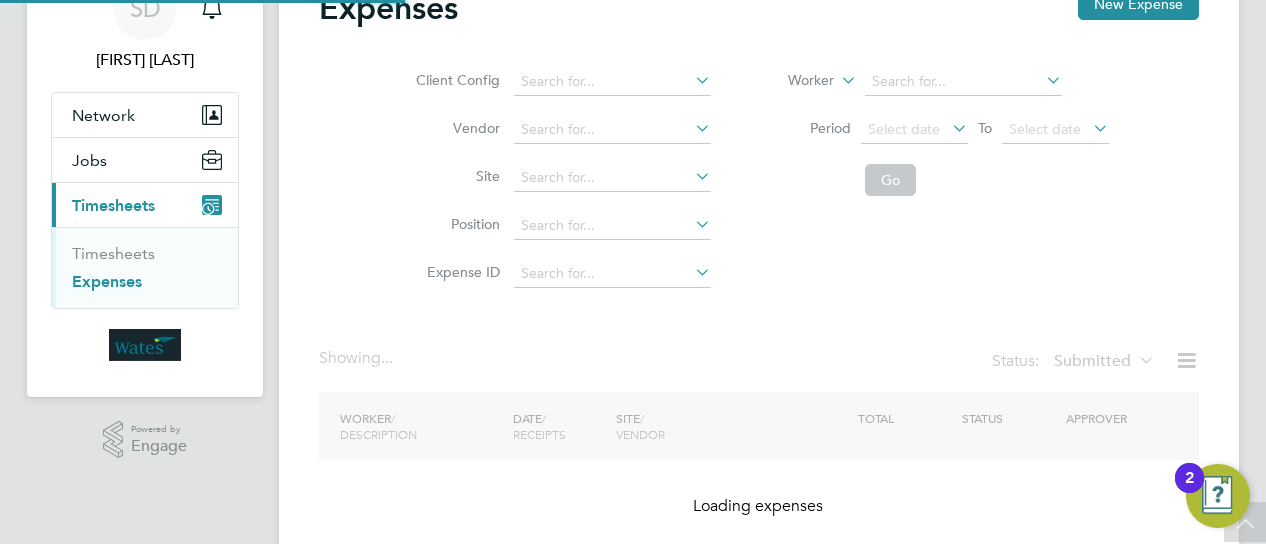 scroll, scrollTop: 0, scrollLeft: 0, axis: both 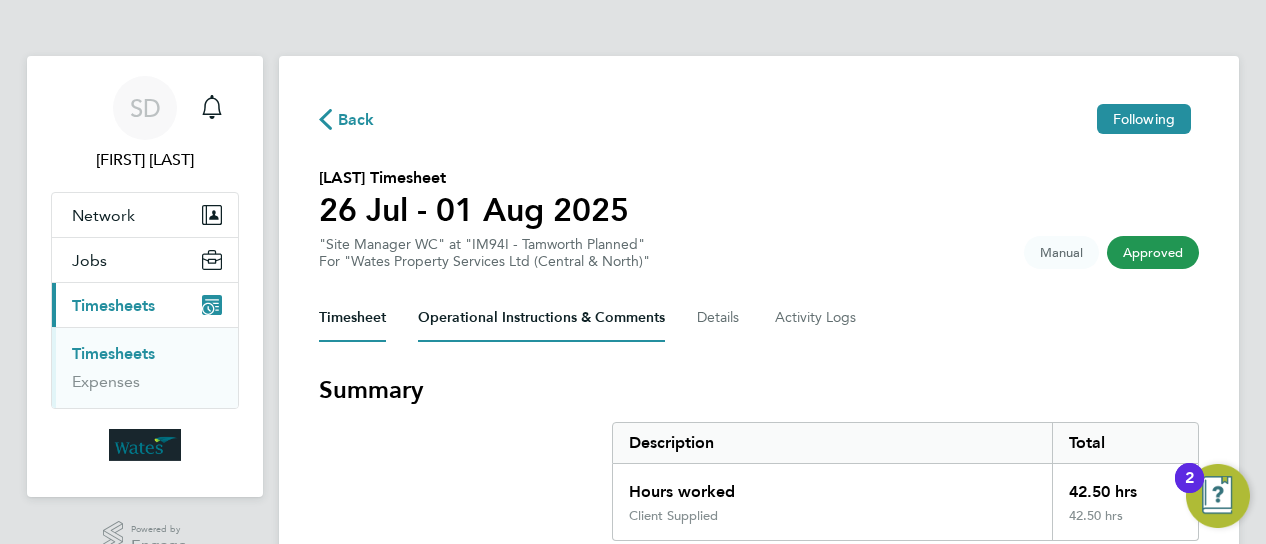 click on "Operational Instructions & Comments" at bounding box center [541, 318] 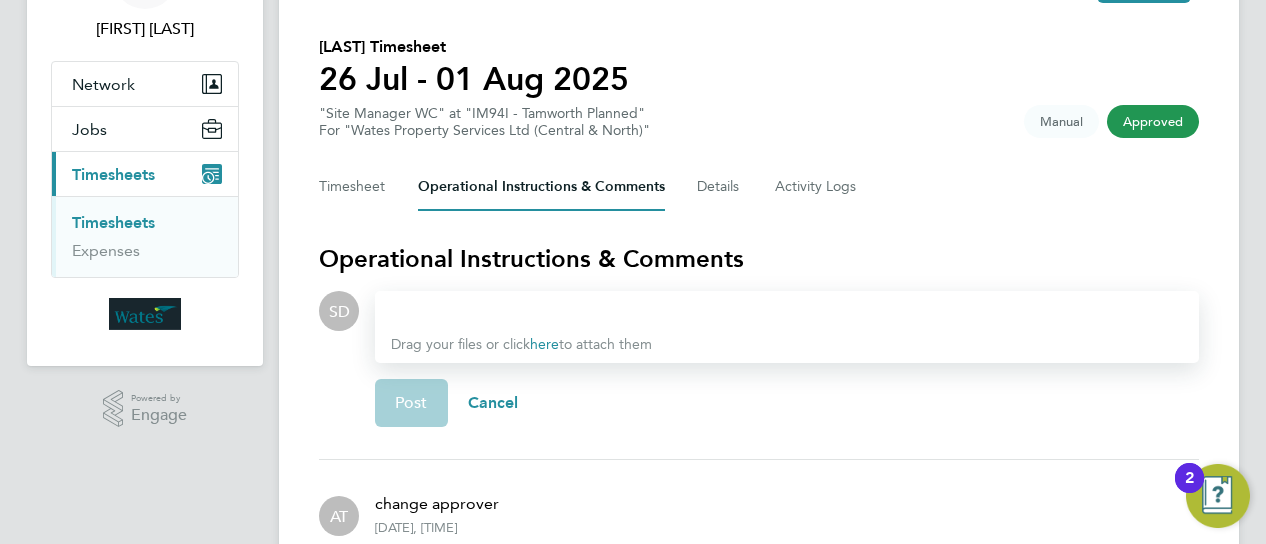 scroll, scrollTop: 200, scrollLeft: 0, axis: vertical 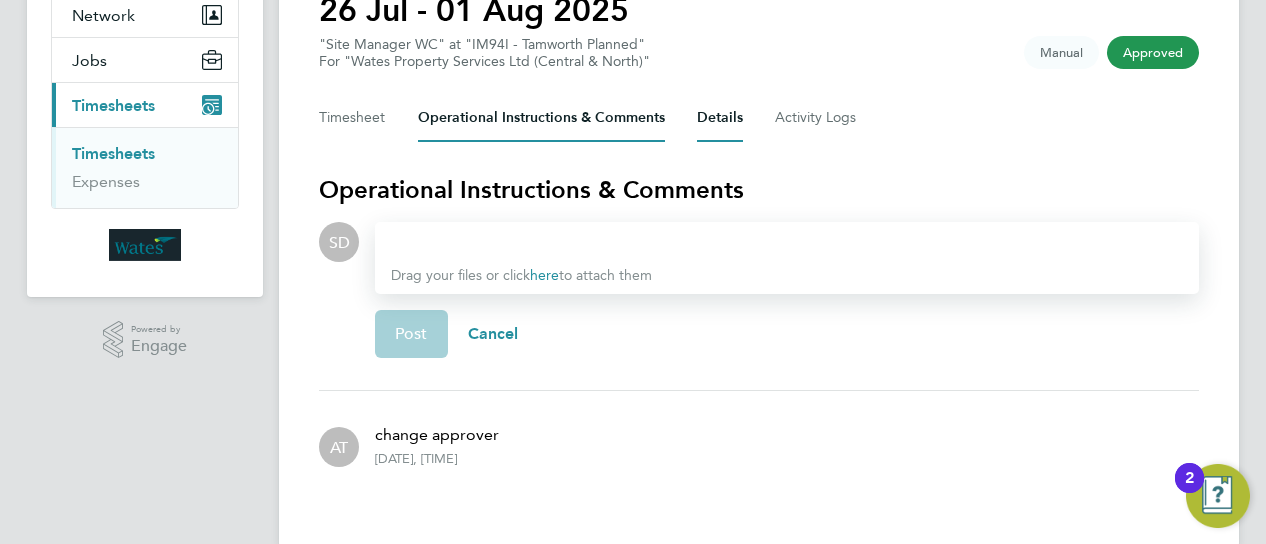 click on "Details" at bounding box center (720, 118) 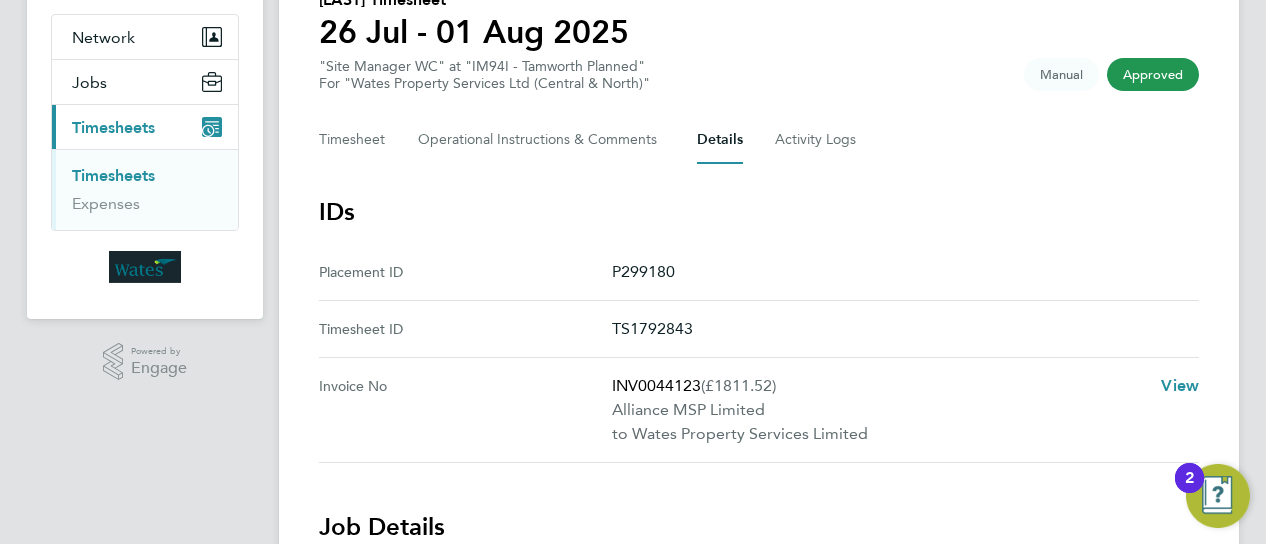 scroll, scrollTop: 0, scrollLeft: 0, axis: both 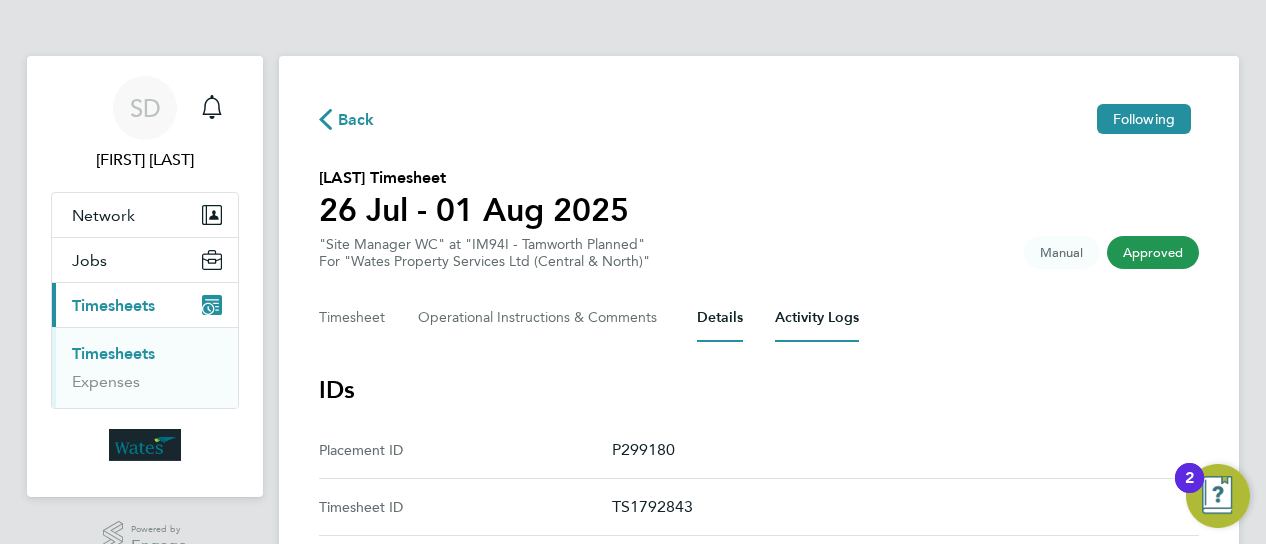 click on "Activity Logs" at bounding box center [817, 318] 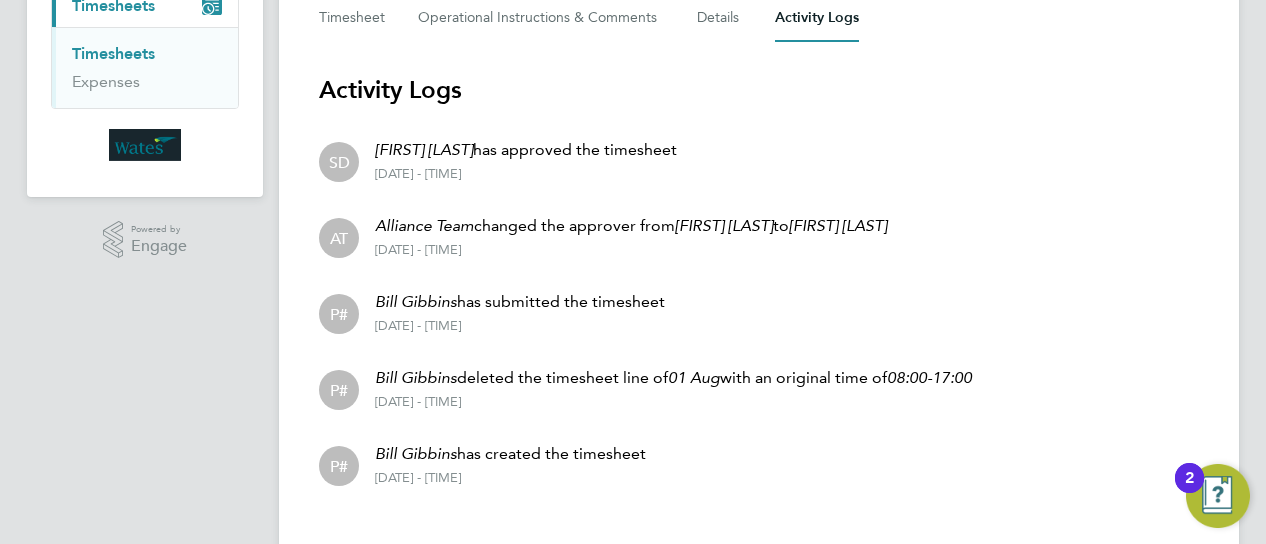 scroll, scrollTop: 337, scrollLeft: 0, axis: vertical 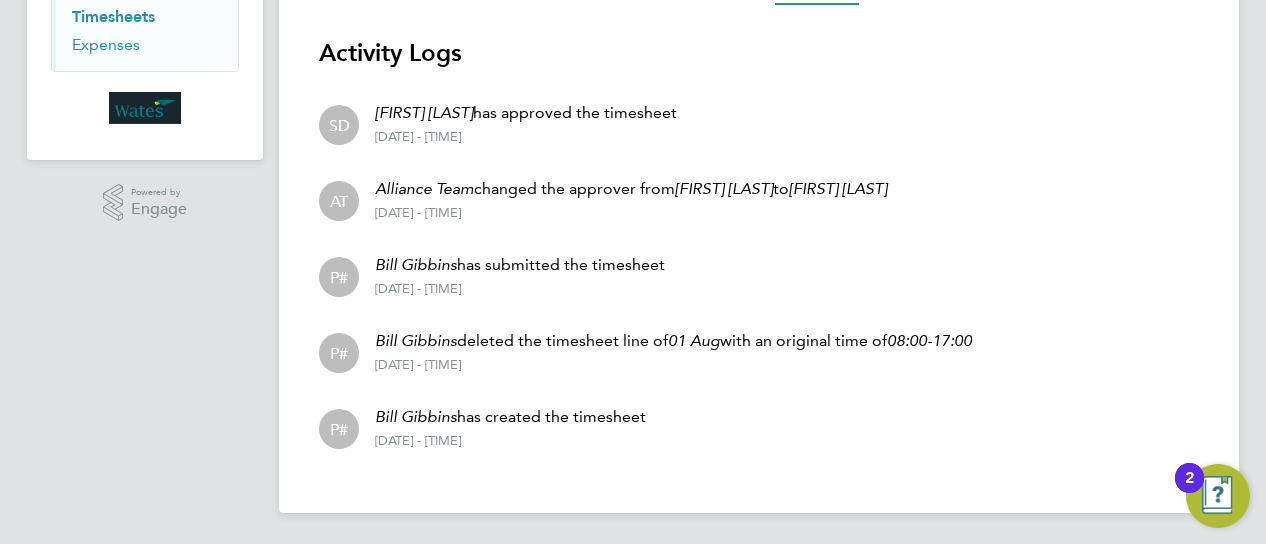 click on "Expenses" at bounding box center [106, 44] 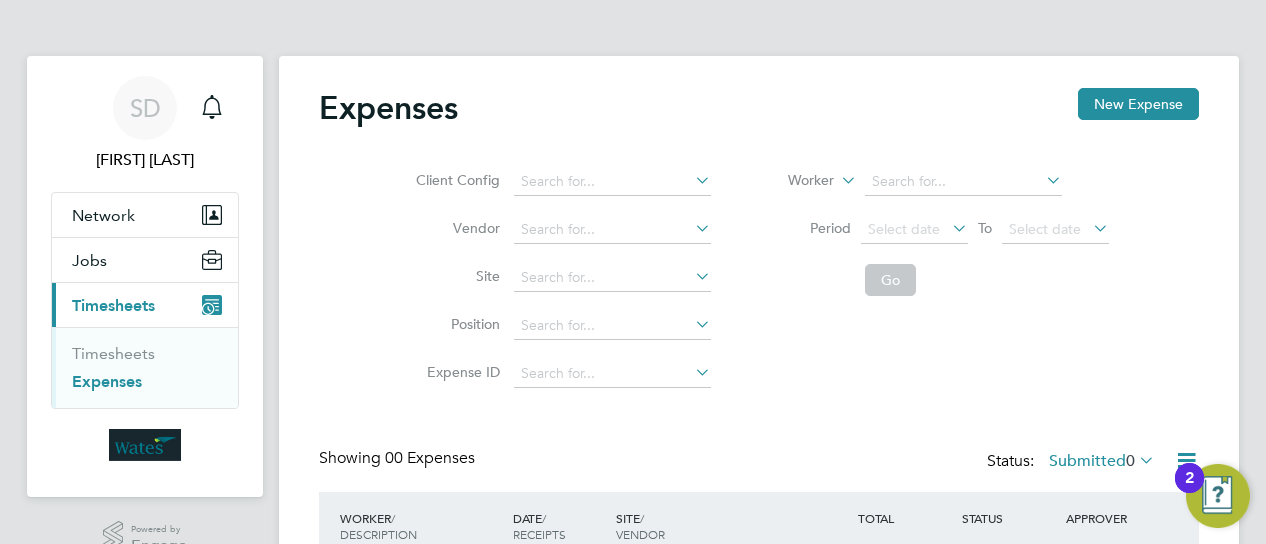 scroll, scrollTop: 100, scrollLeft: 0, axis: vertical 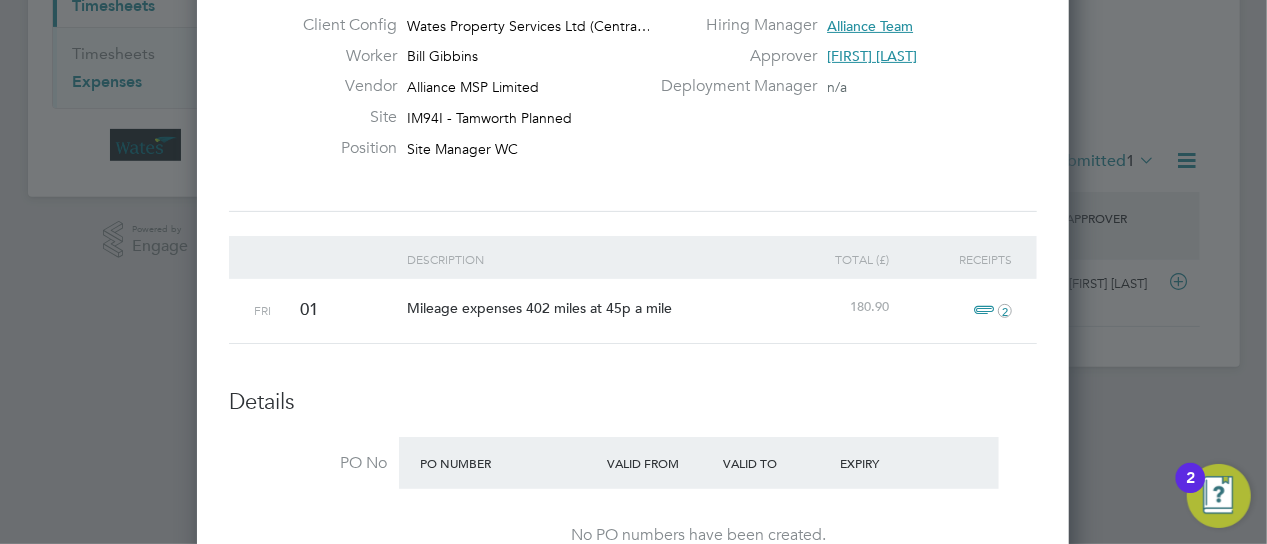 click on "2" at bounding box center [990, 311] 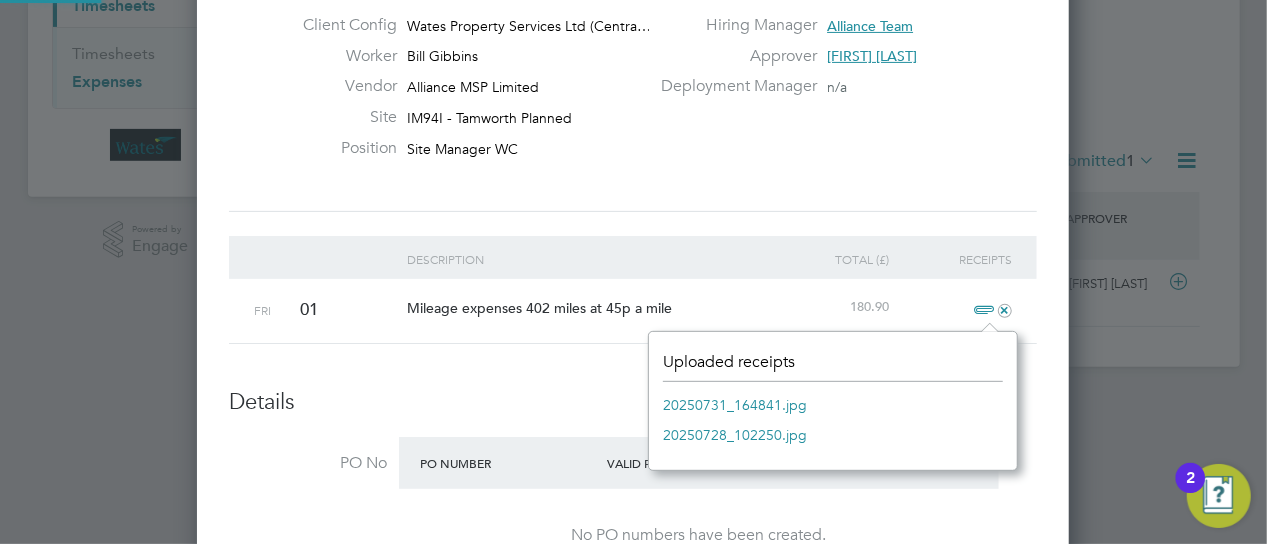 scroll, scrollTop: 10, scrollLeft: 10, axis: both 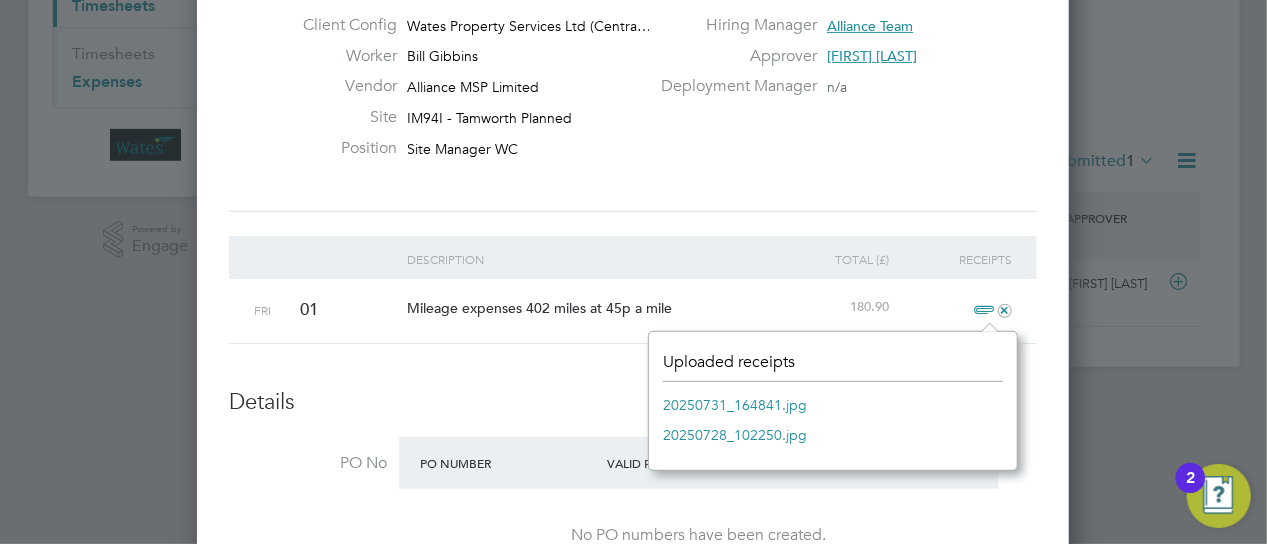 click on "20250731_164841.jpg" 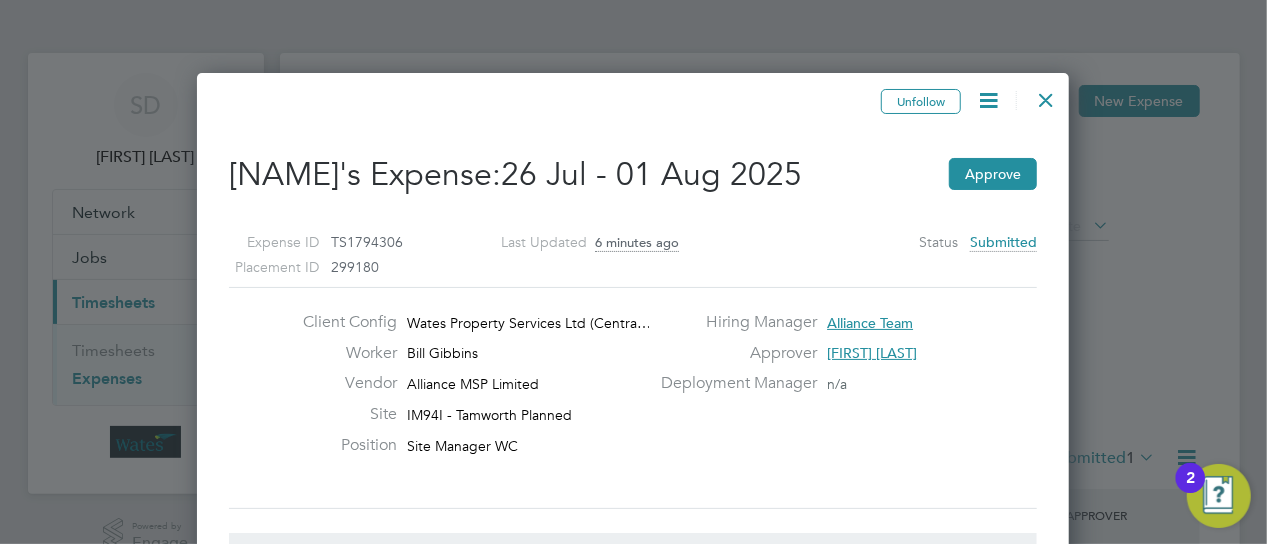 scroll, scrollTop: 0, scrollLeft: 0, axis: both 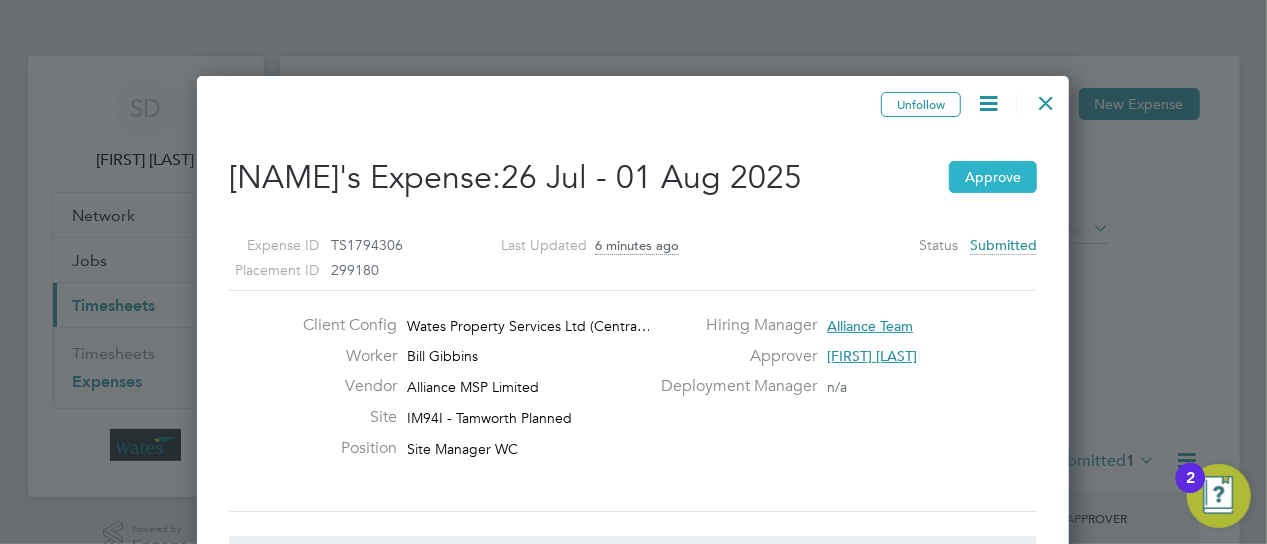 click on "Approve" at bounding box center [993, 177] 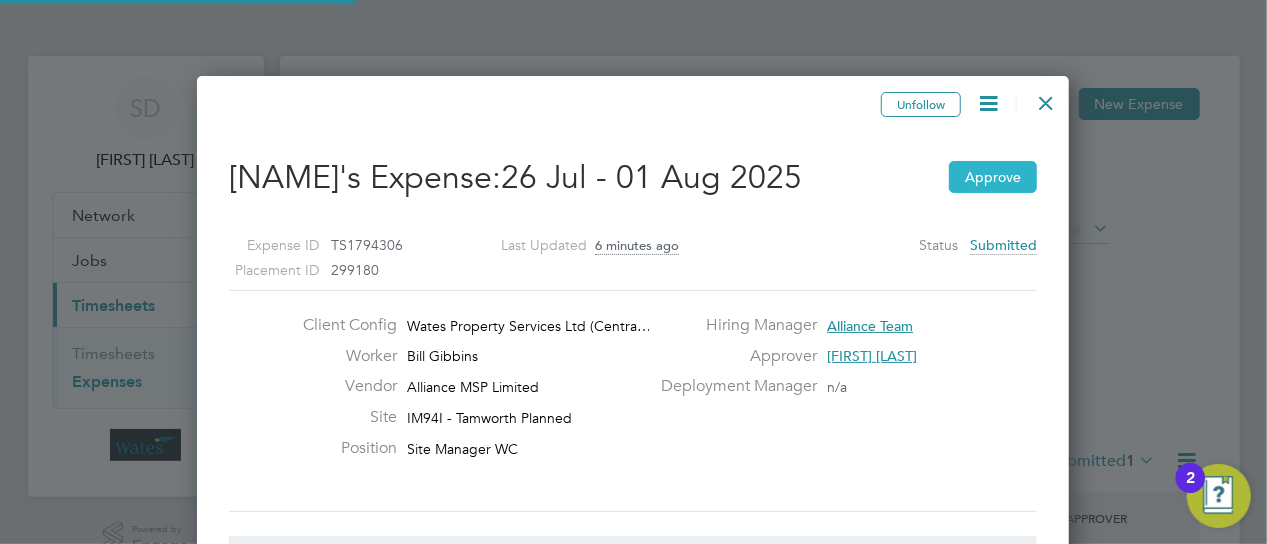 scroll, scrollTop: 10, scrollLeft: 10, axis: both 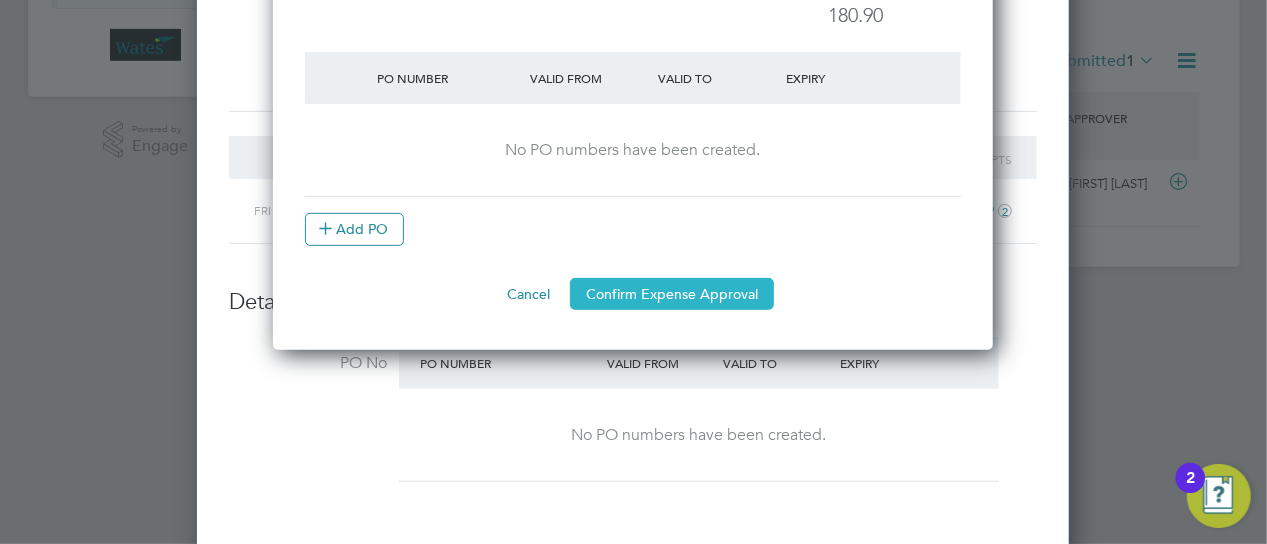 click on "Confirm Expense Approval" at bounding box center [672, 294] 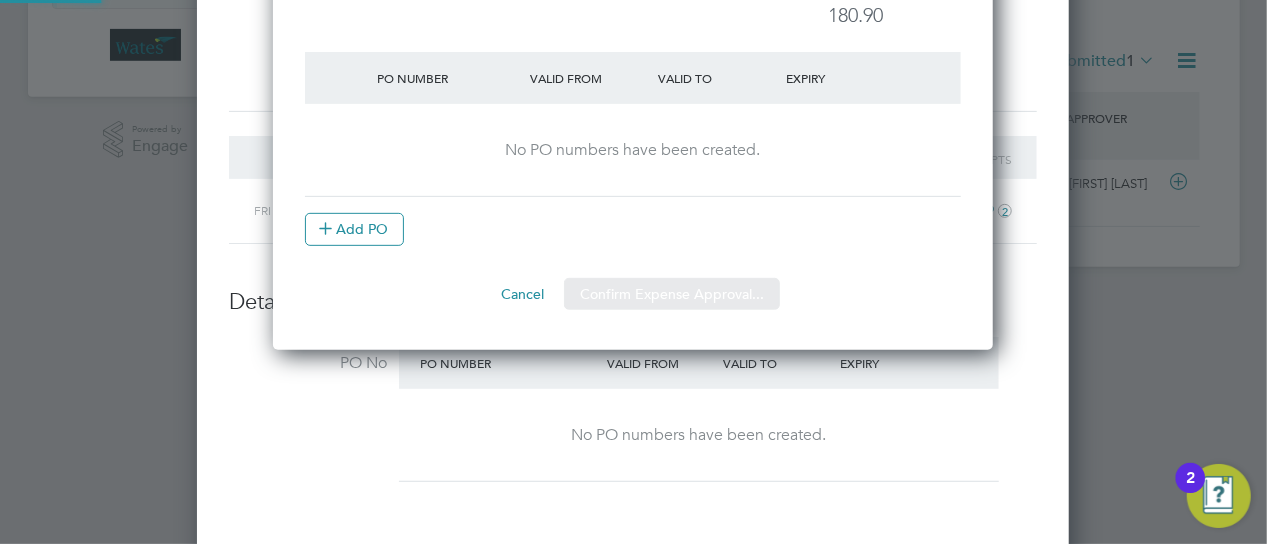 scroll, scrollTop: 10, scrollLeft: 10, axis: both 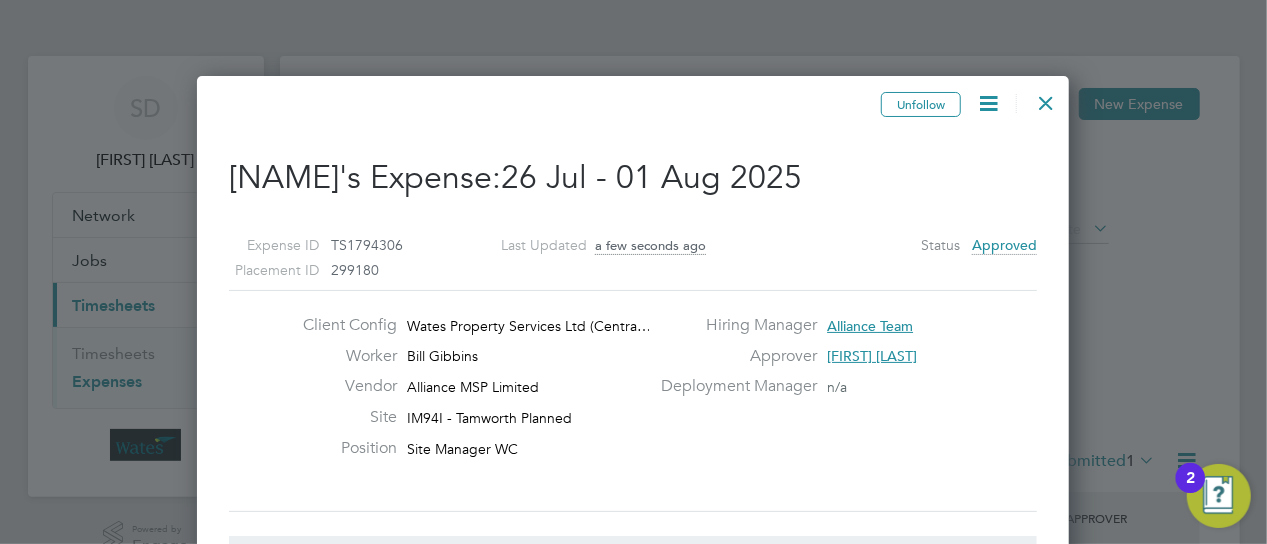 click at bounding box center [1046, 98] 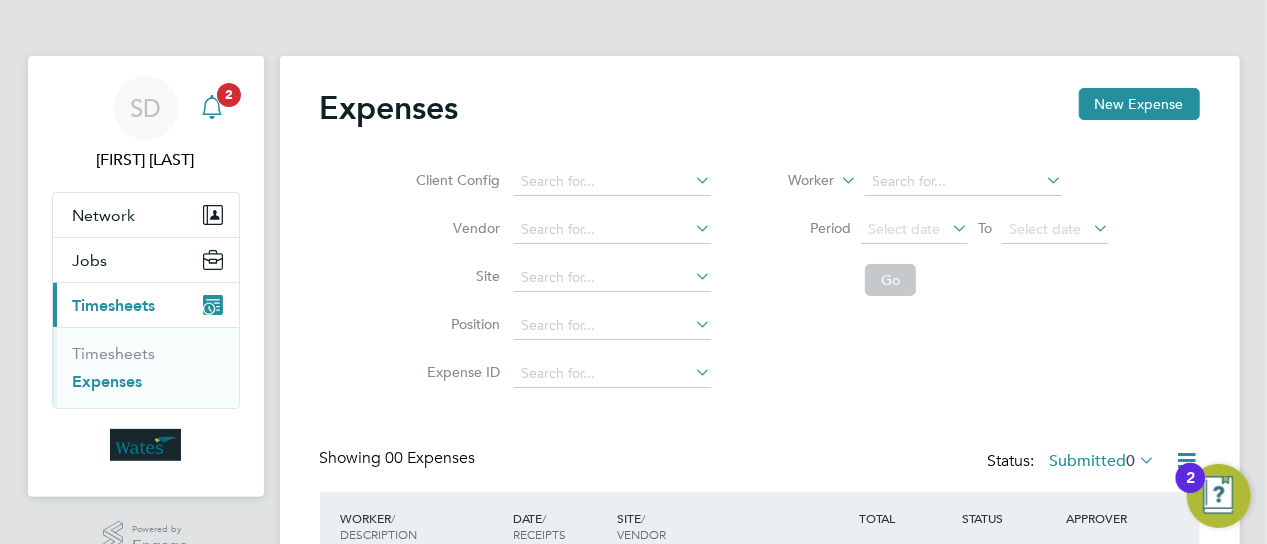 click on "2" at bounding box center (229, 95) 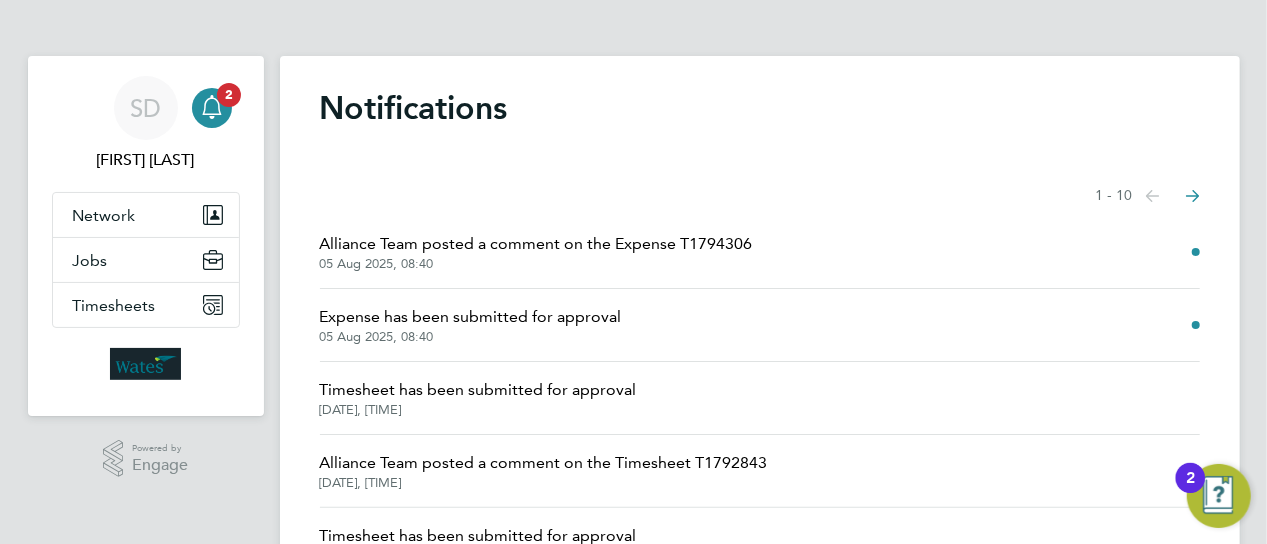 click on "Alliance Team posted a comment on the Expense T1794306" 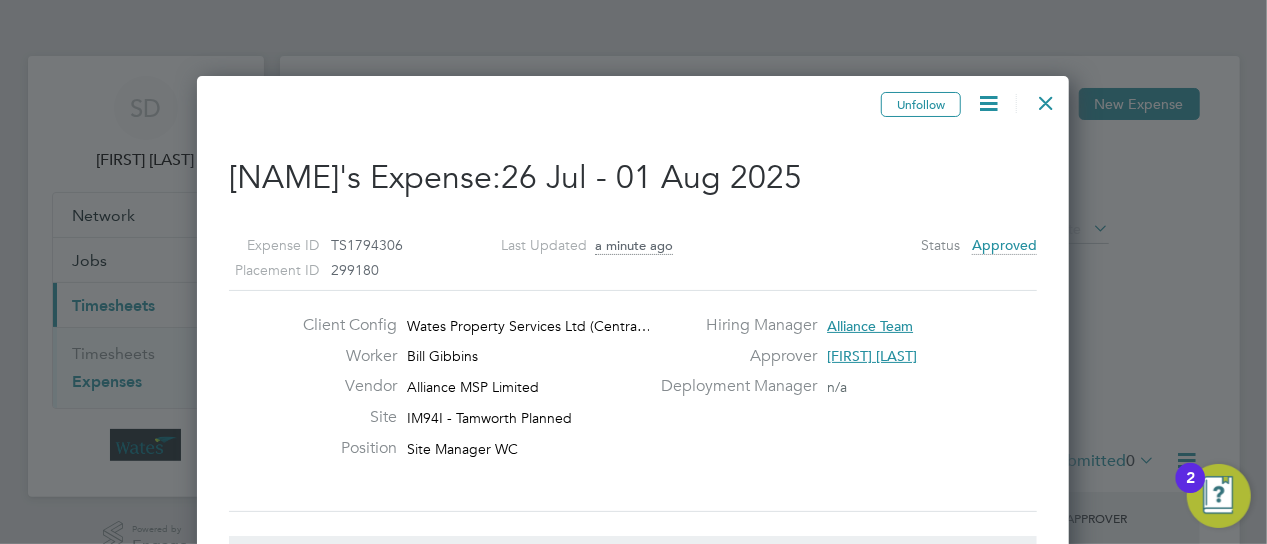 click at bounding box center [1046, 98] 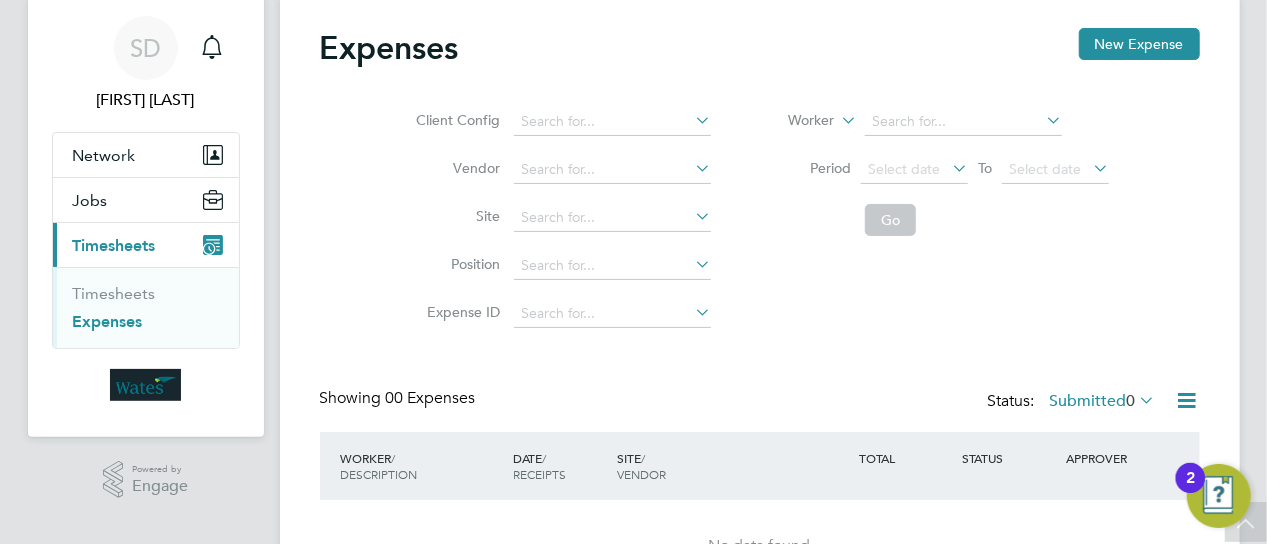 scroll, scrollTop: 0, scrollLeft: 0, axis: both 